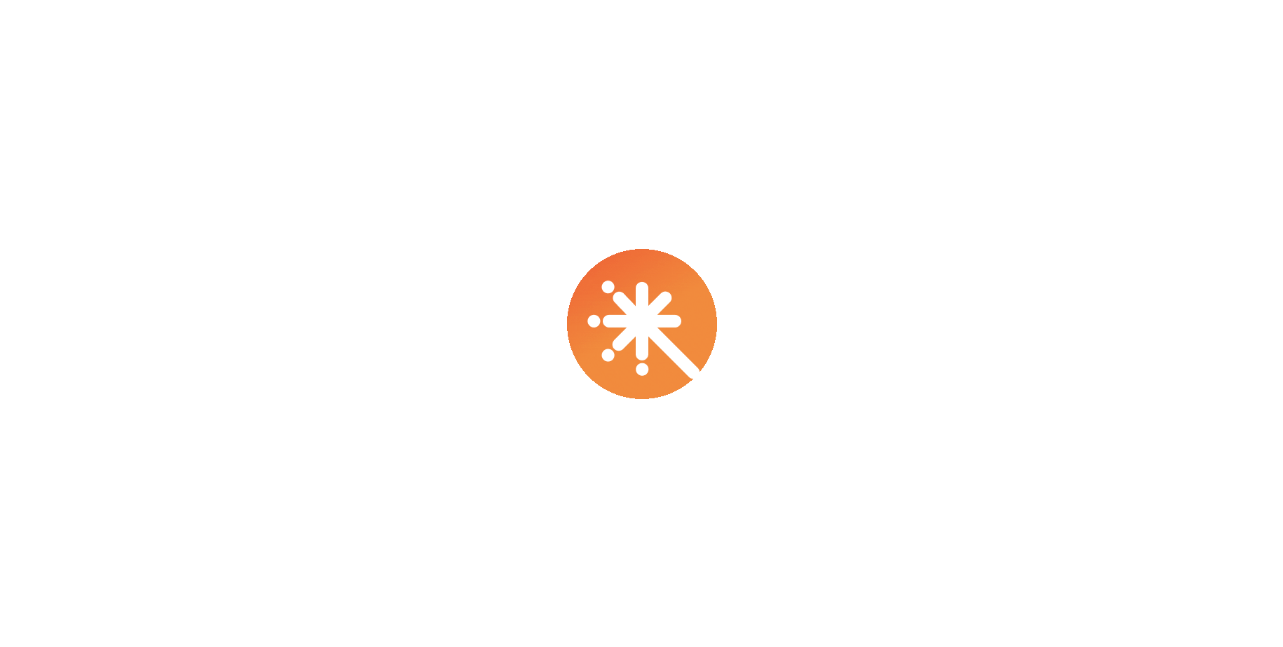 scroll, scrollTop: 0, scrollLeft: 0, axis: both 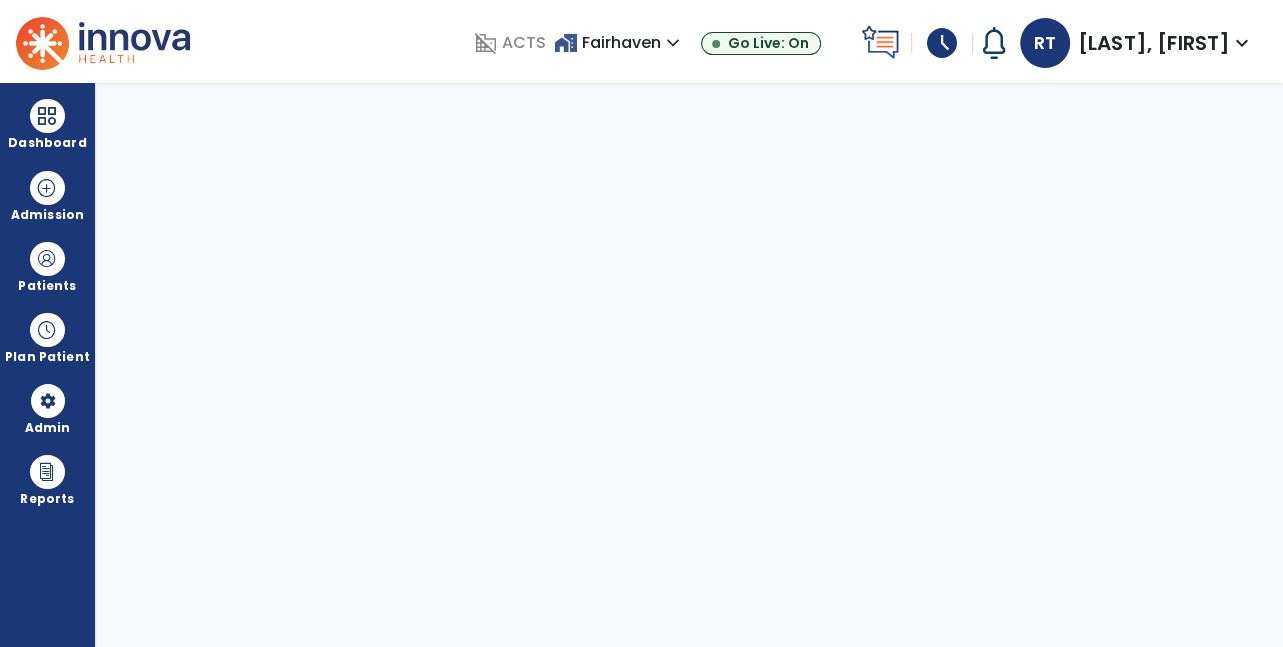select on "****" 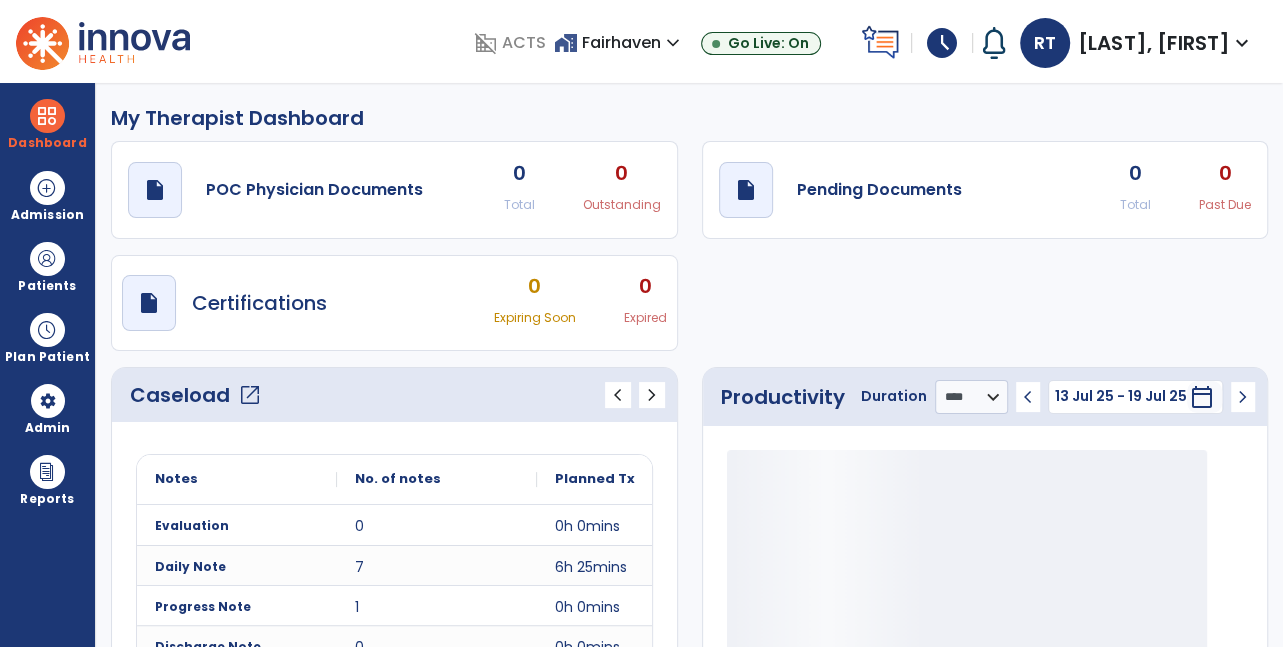 click on "schedule" at bounding box center [942, 43] 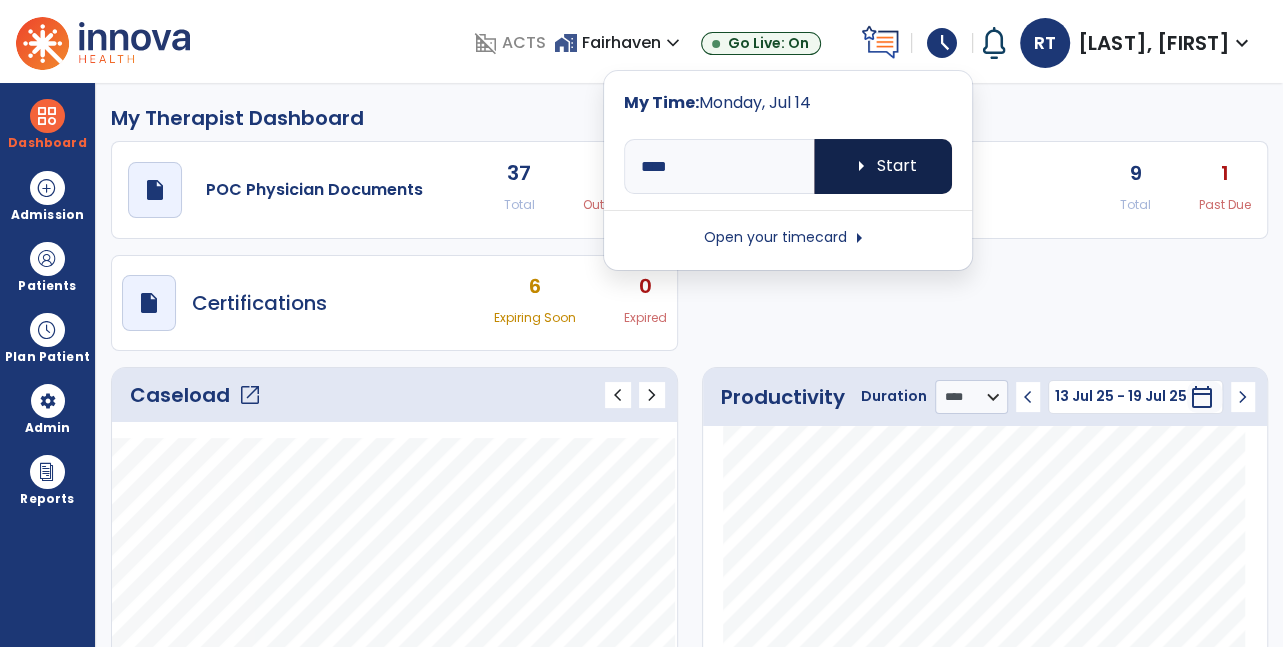 click on "arrow_right  Start" at bounding box center [883, 166] 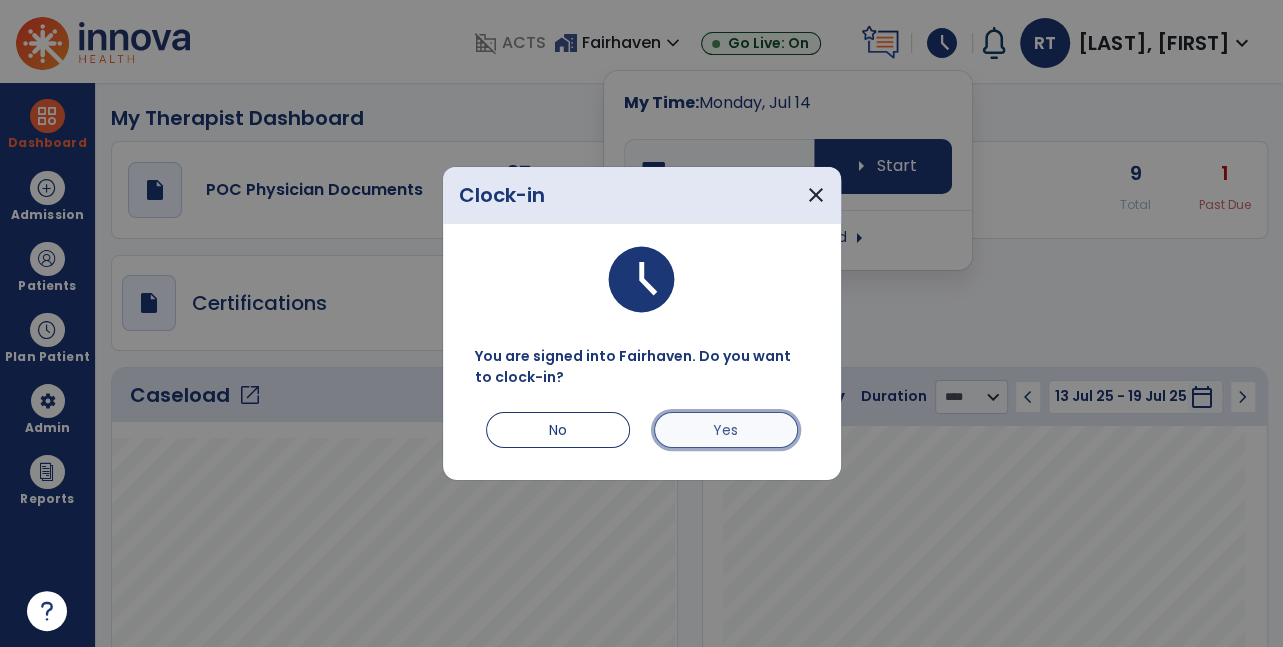 click on "Yes" at bounding box center (726, 430) 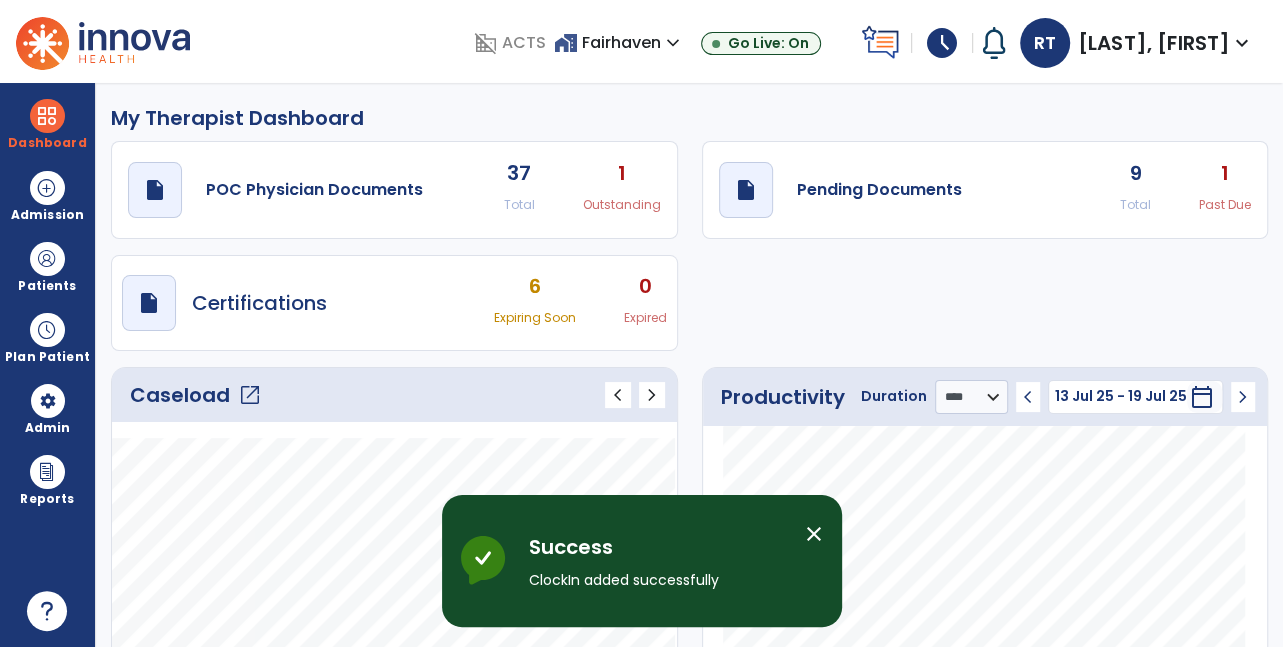 click on "close" at bounding box center [814, 534] 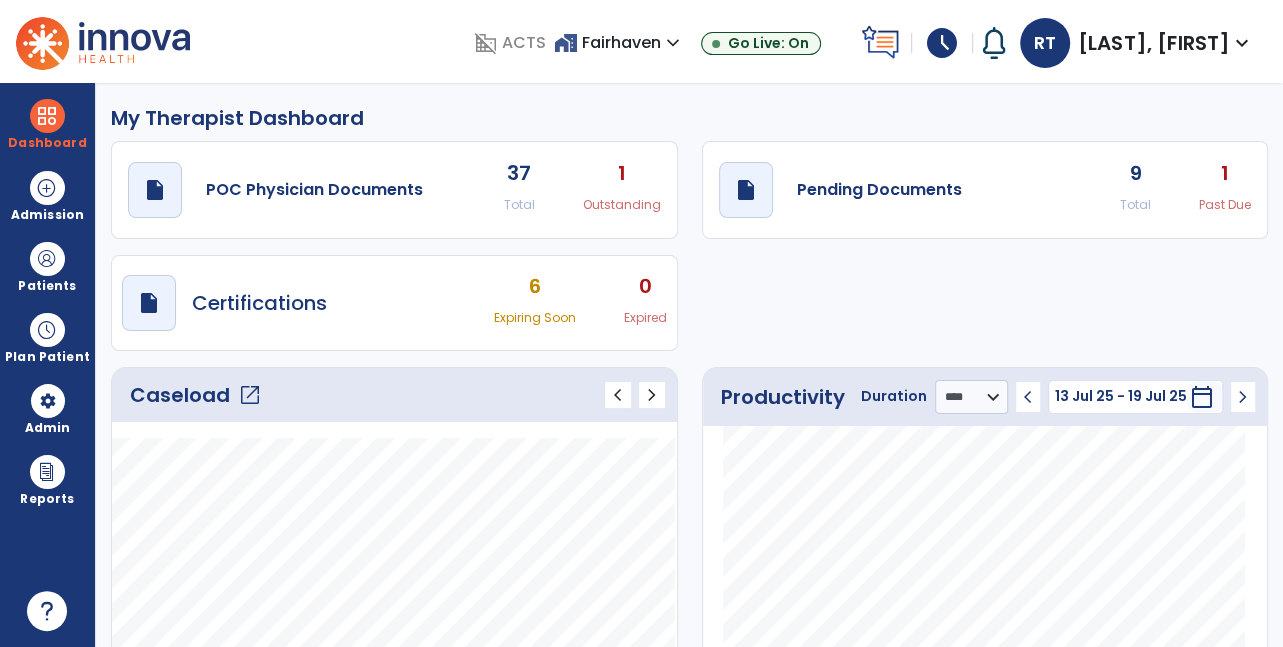 click on "draft   open_in_new  Pending Documents 9 Total 1 Past Due" 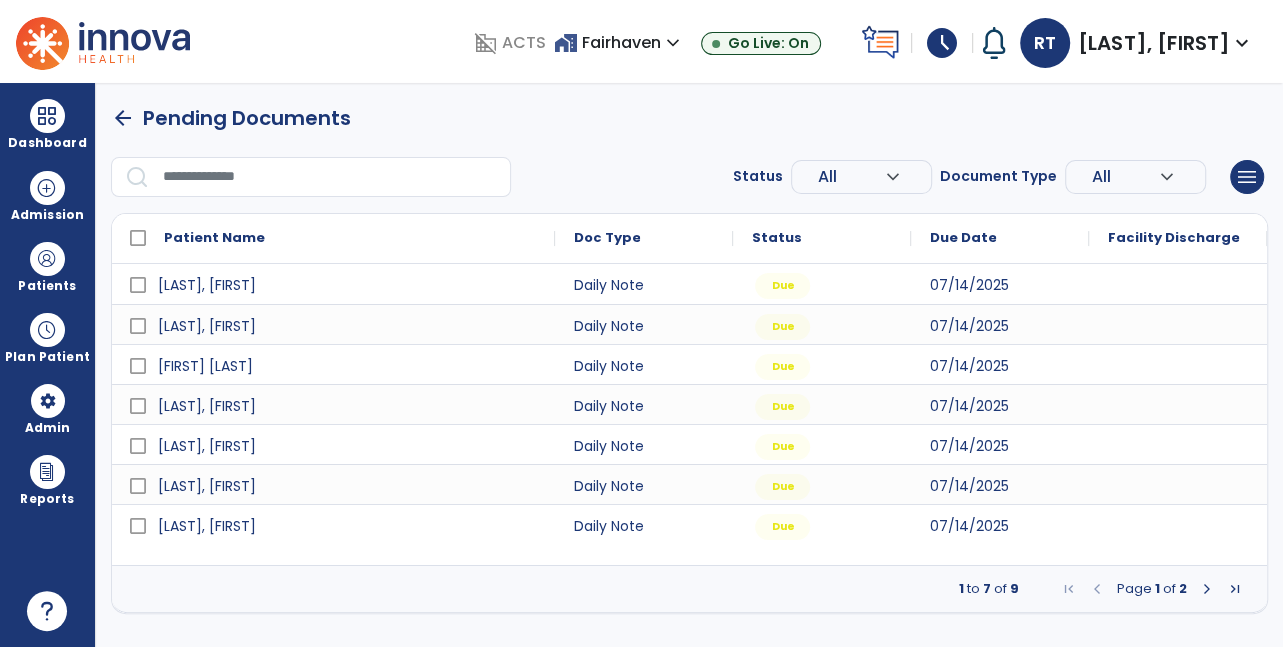 click at bounding box center [1207, 589] 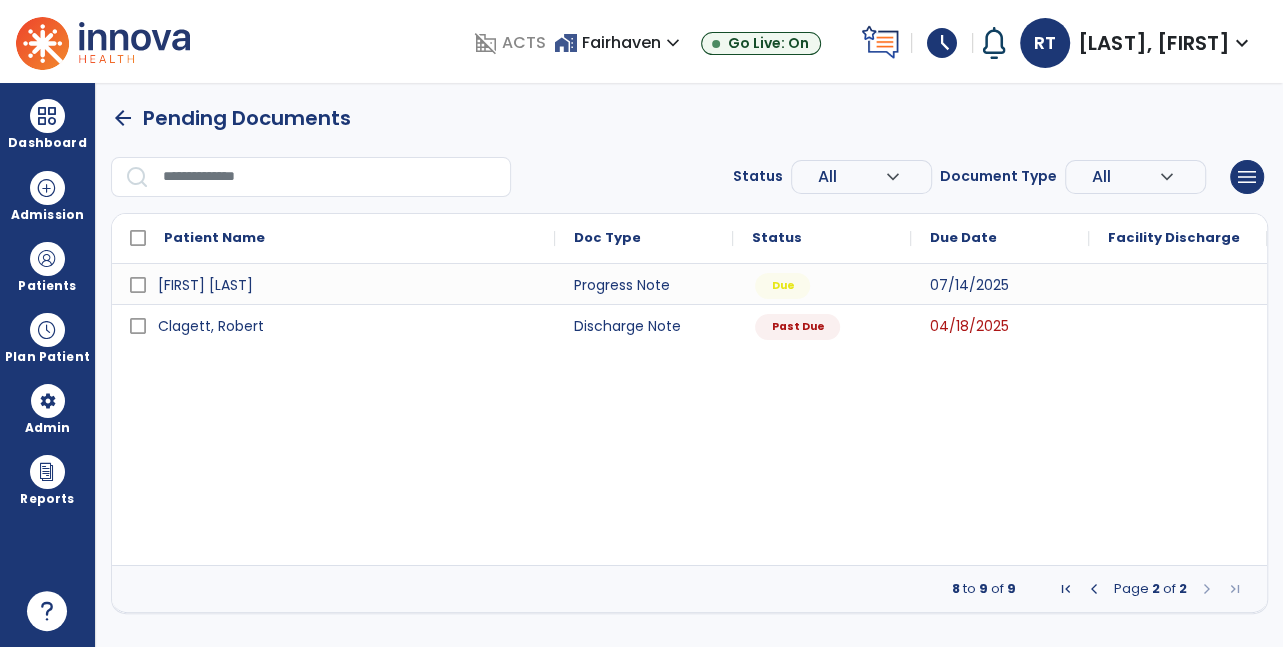 click at bounding box center (1094, 589) 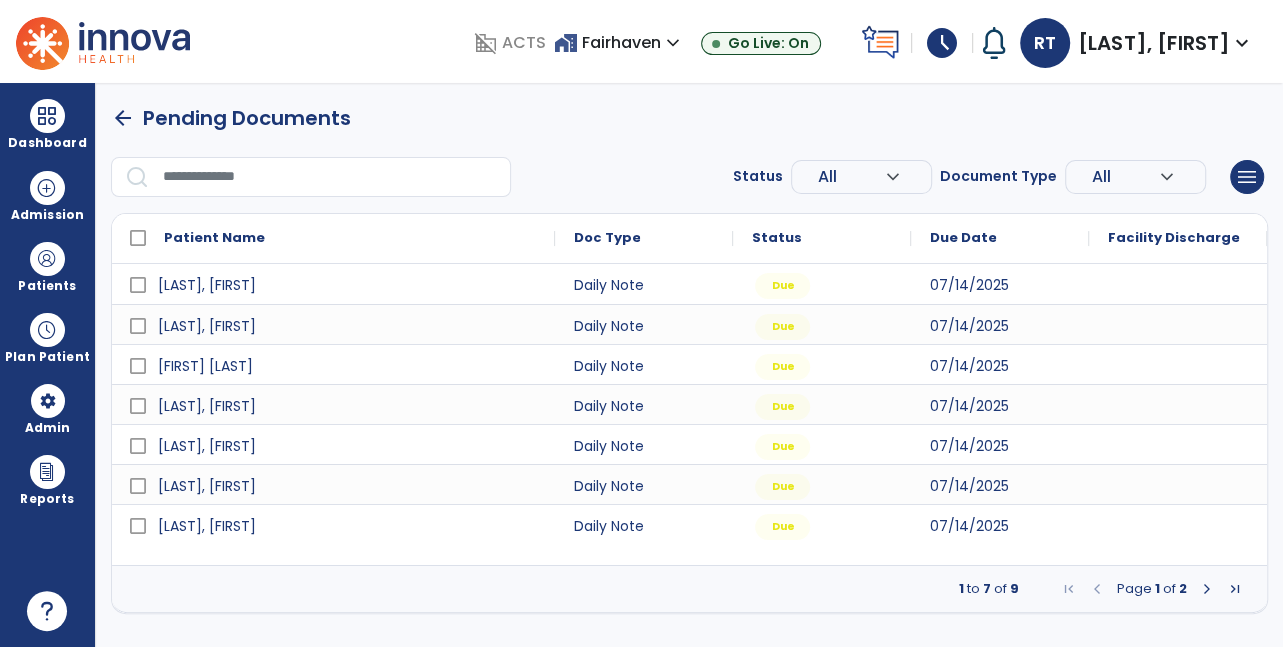 click at bounding box center [1207, 589] 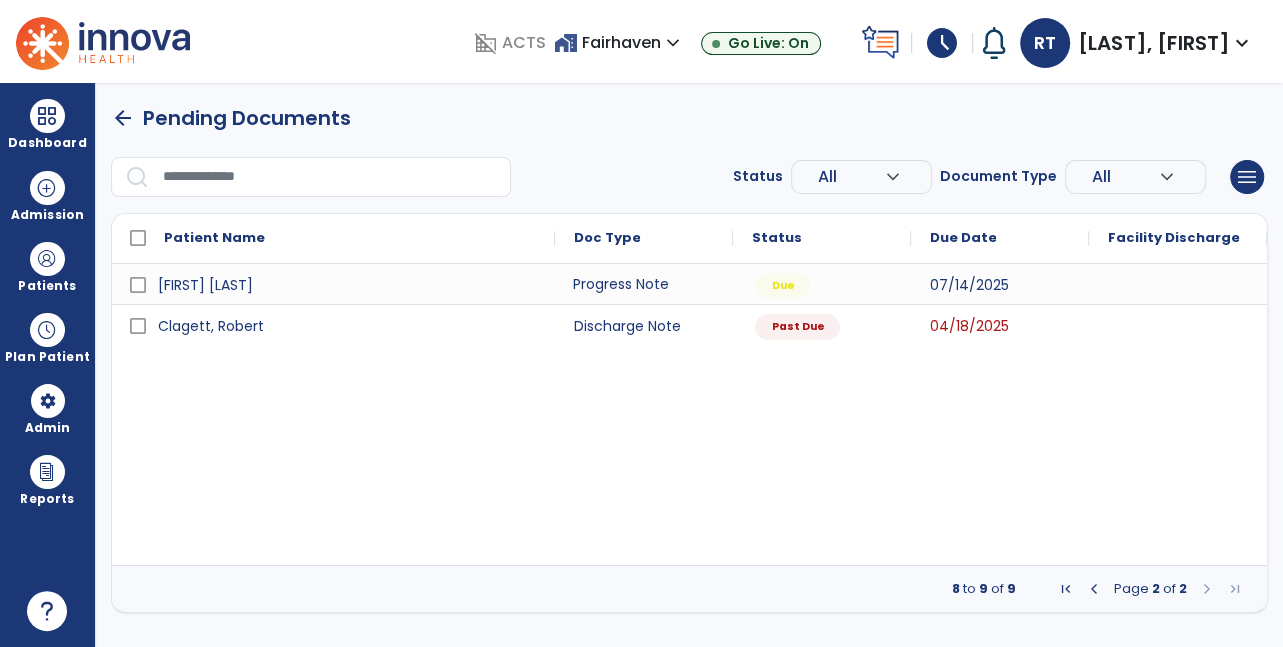 click on "Progress Note" at bounding box center [644, 284] 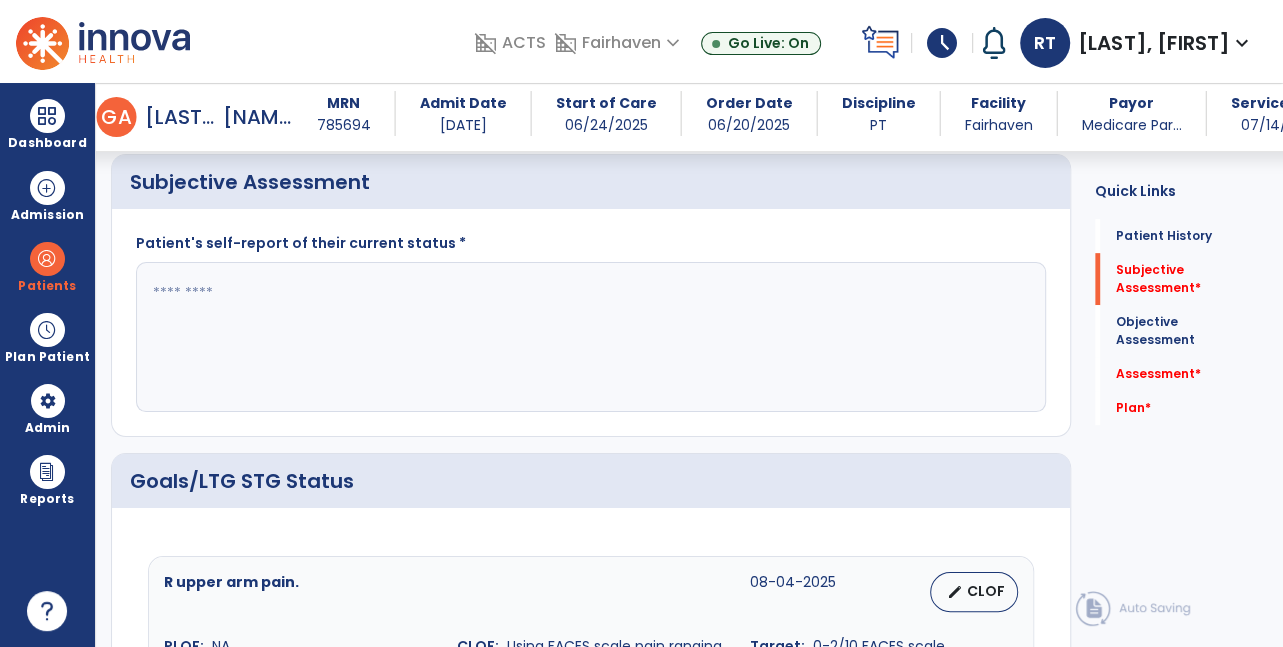 scroll, scrollTop: 485, scrollLeft: 0, axis: vertical 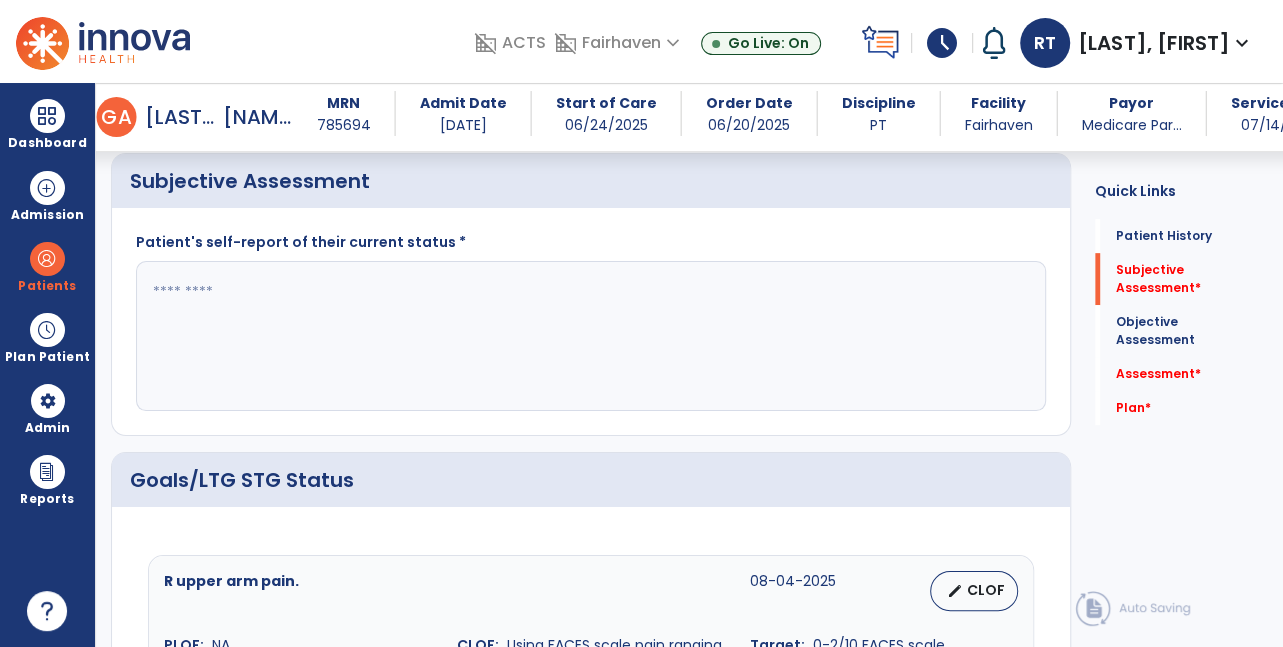 click 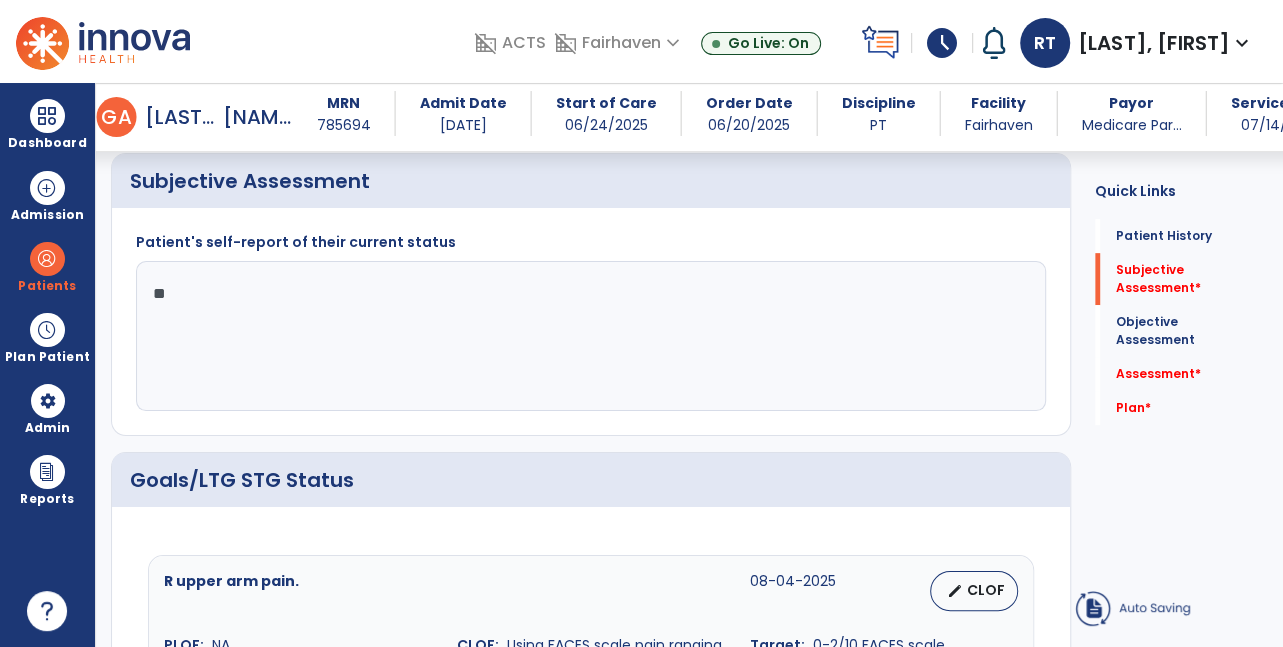 type on "*" 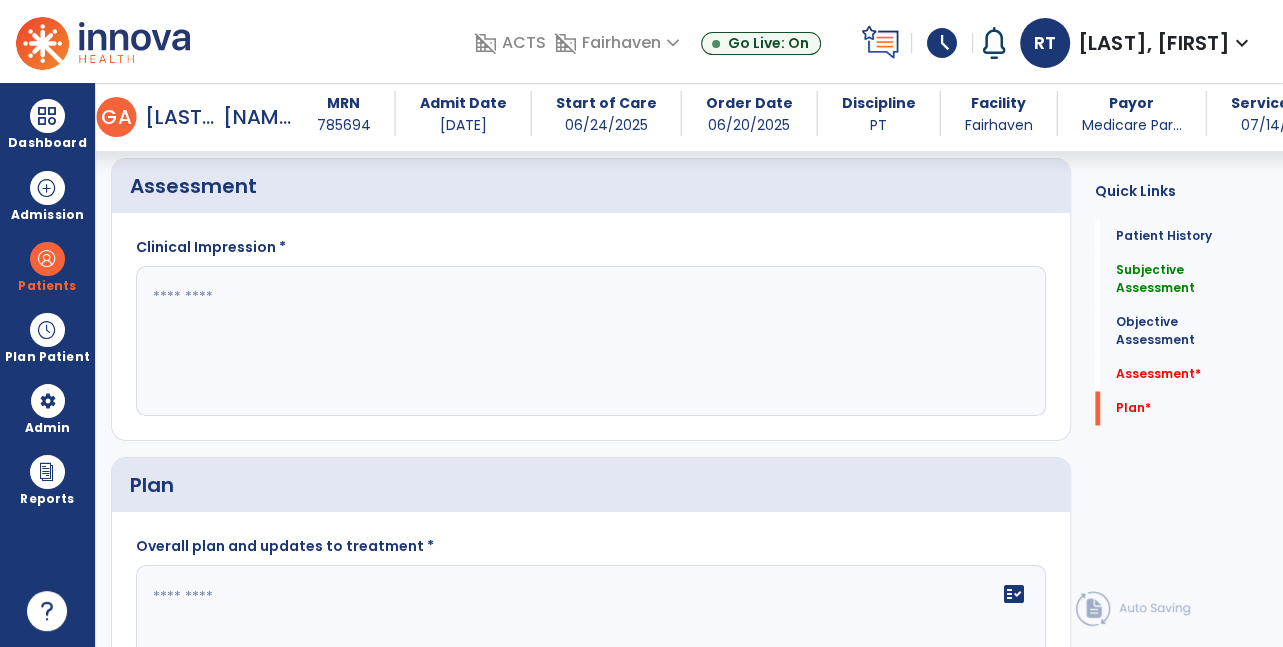 scroll, scrollTop: 1863, scrollLeft: 0, axis: vertical 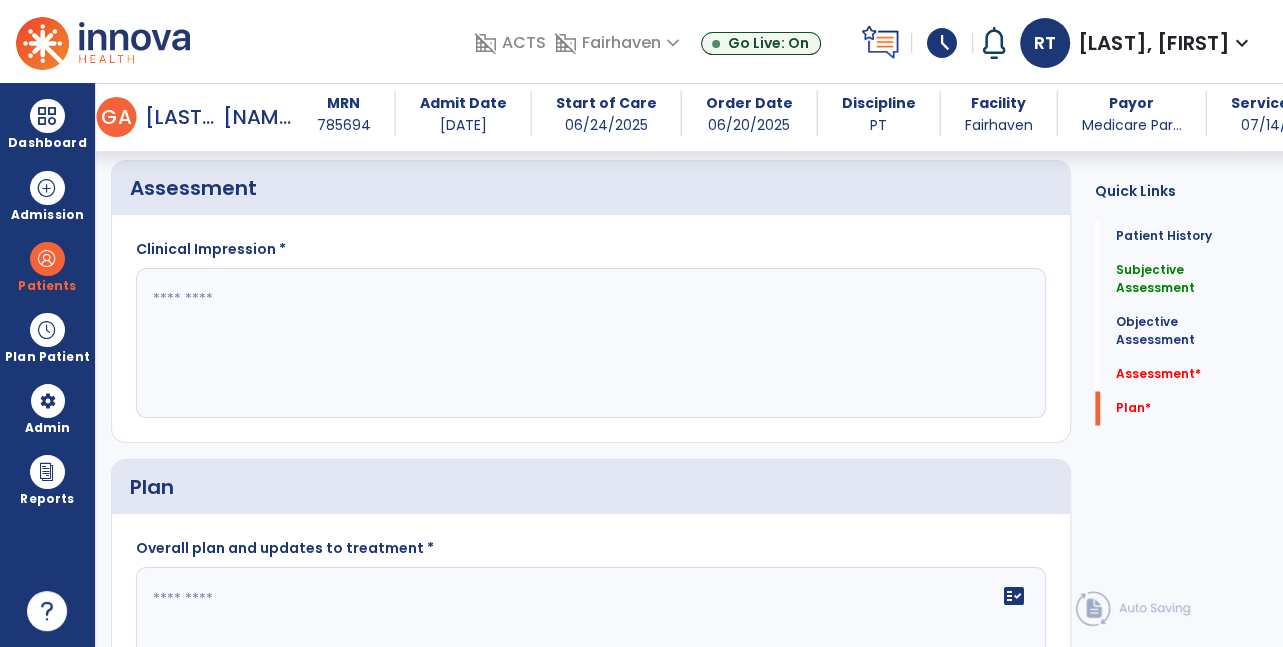 type on "**********" 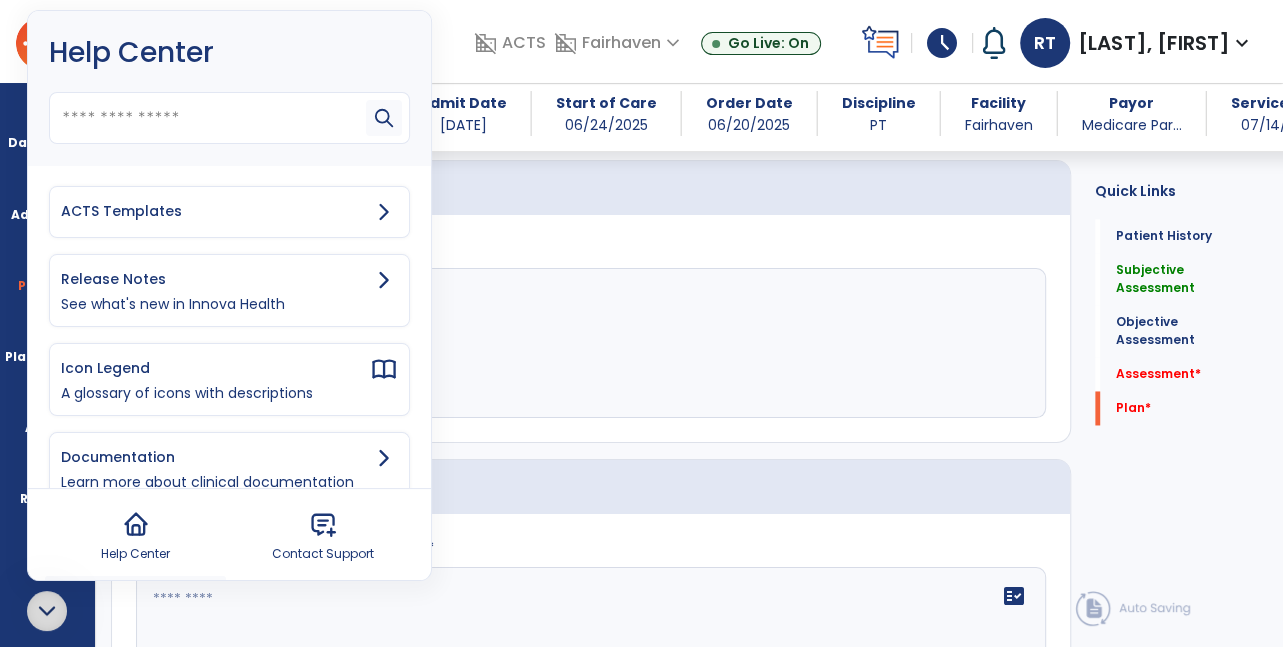 click 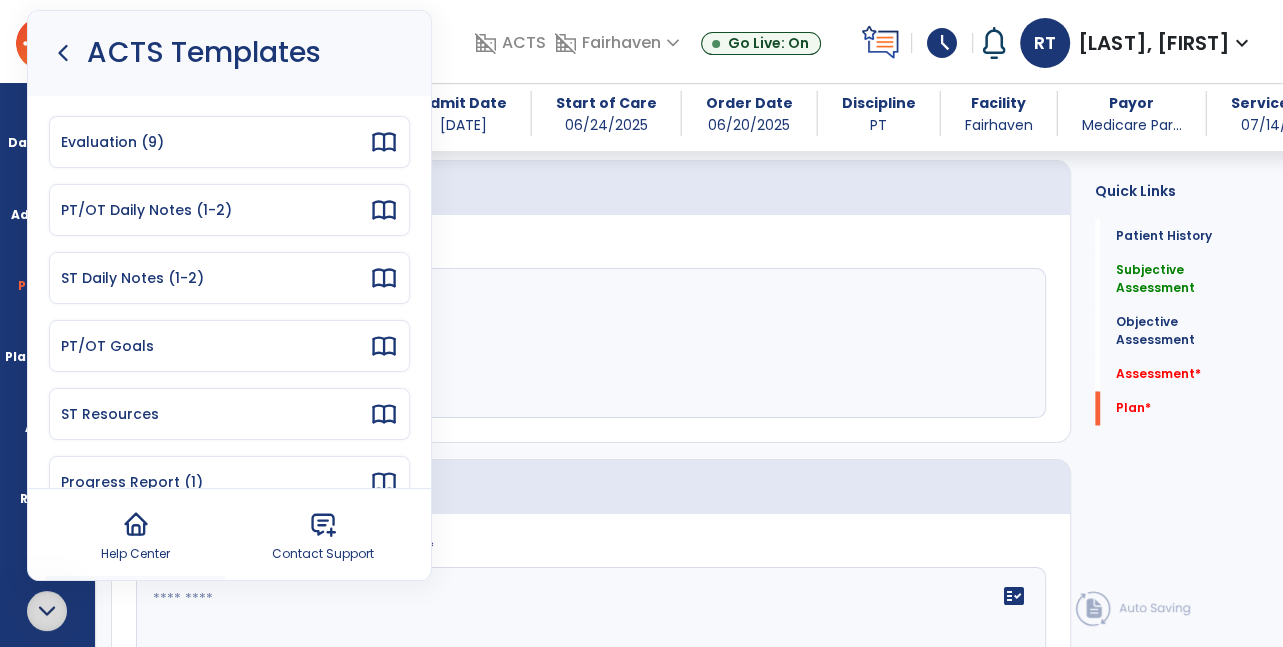 click on "Progress Report (1)" at bounding box center [229, 482] 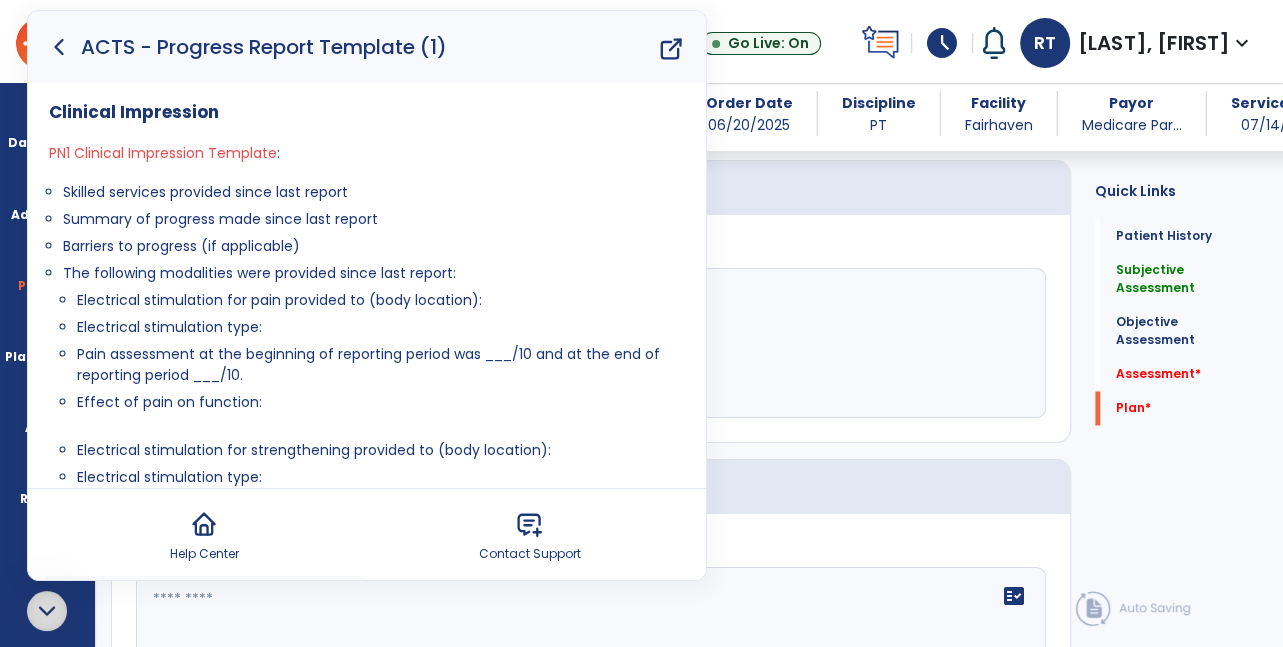 click 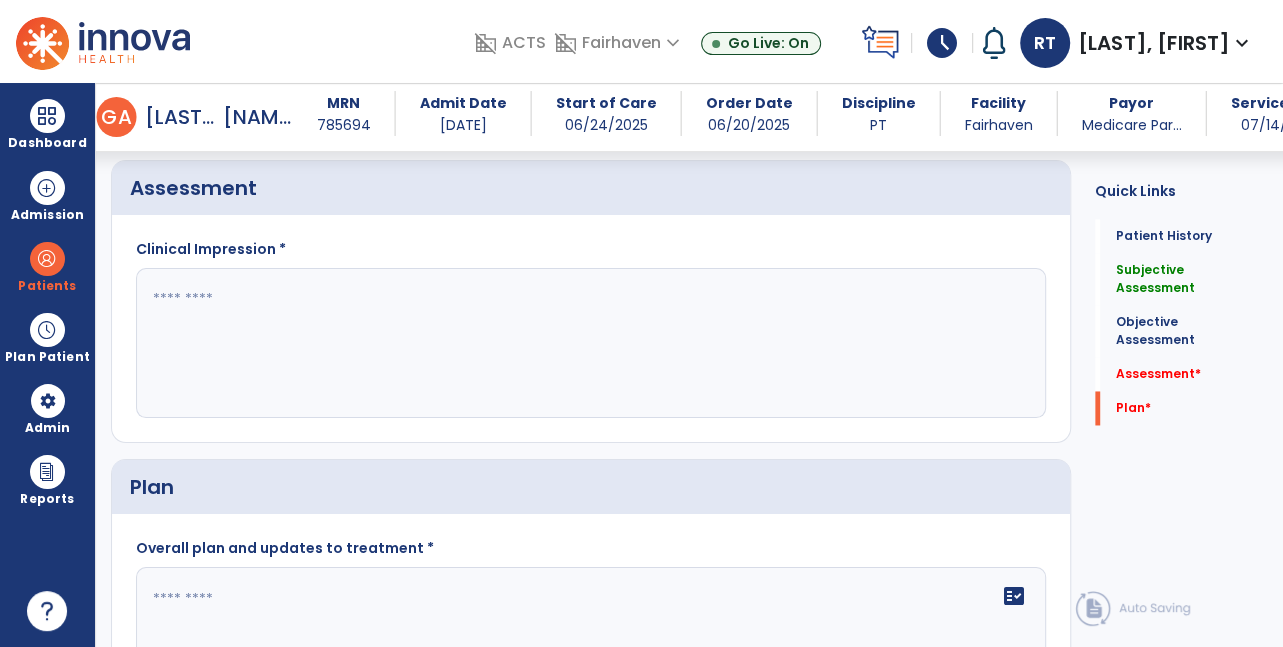 click 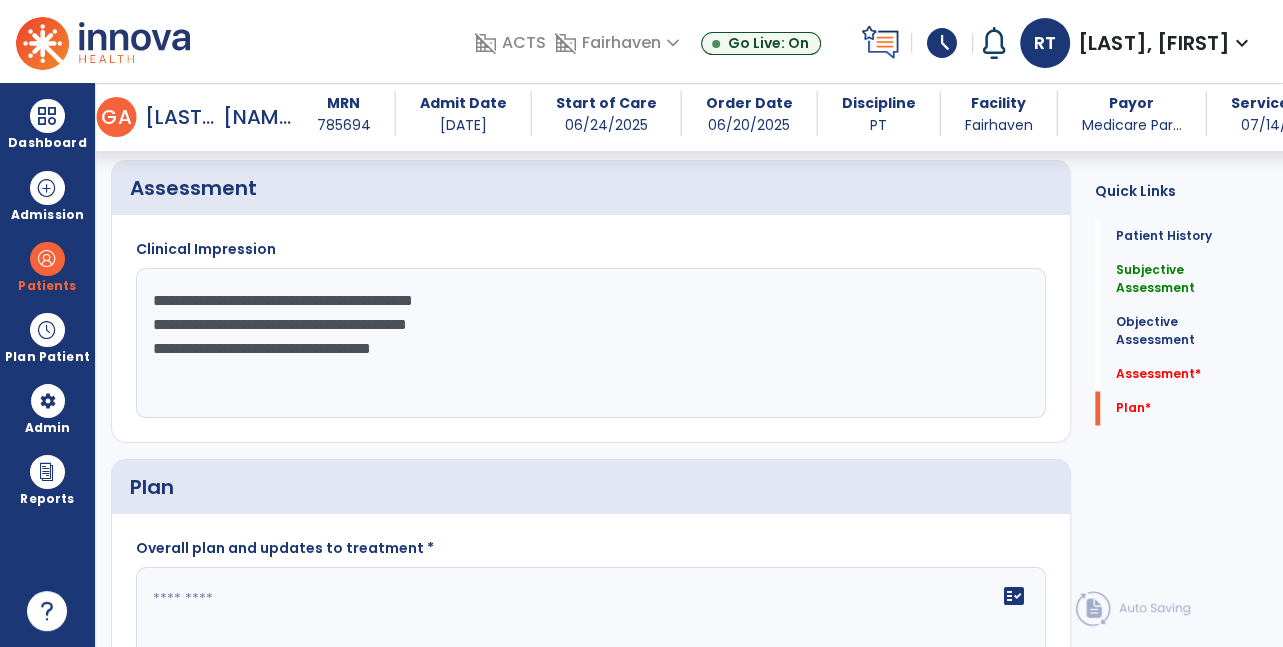 click on "**********" 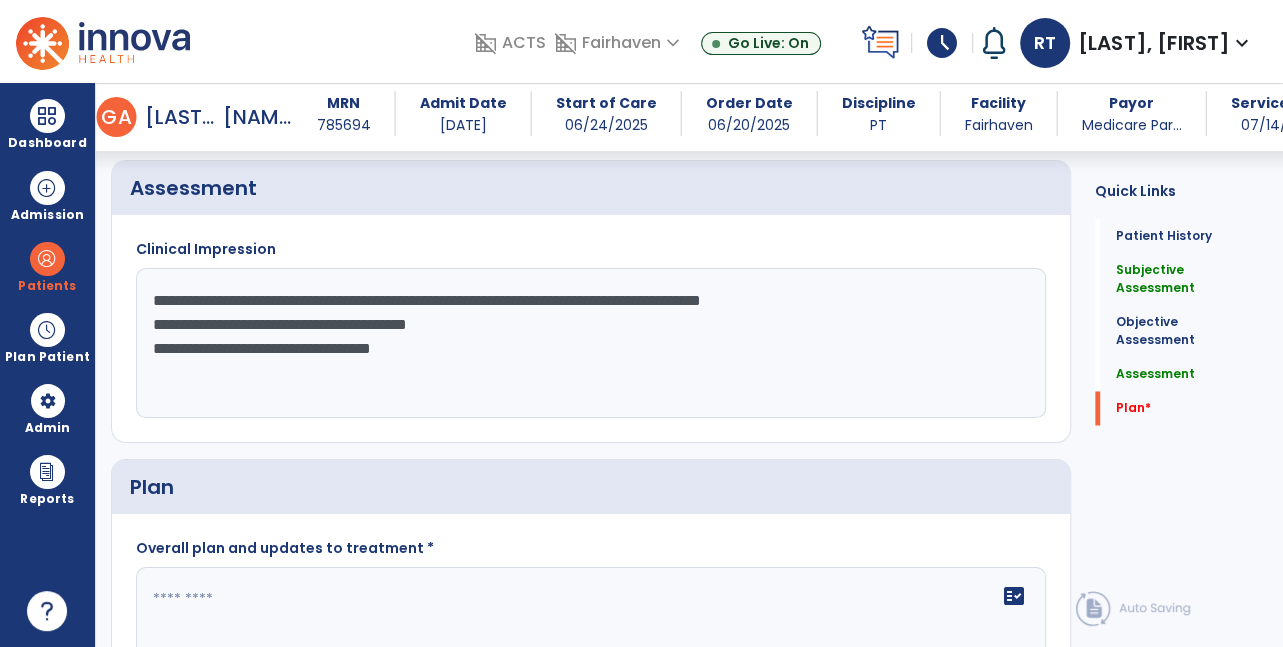 click on "**********" 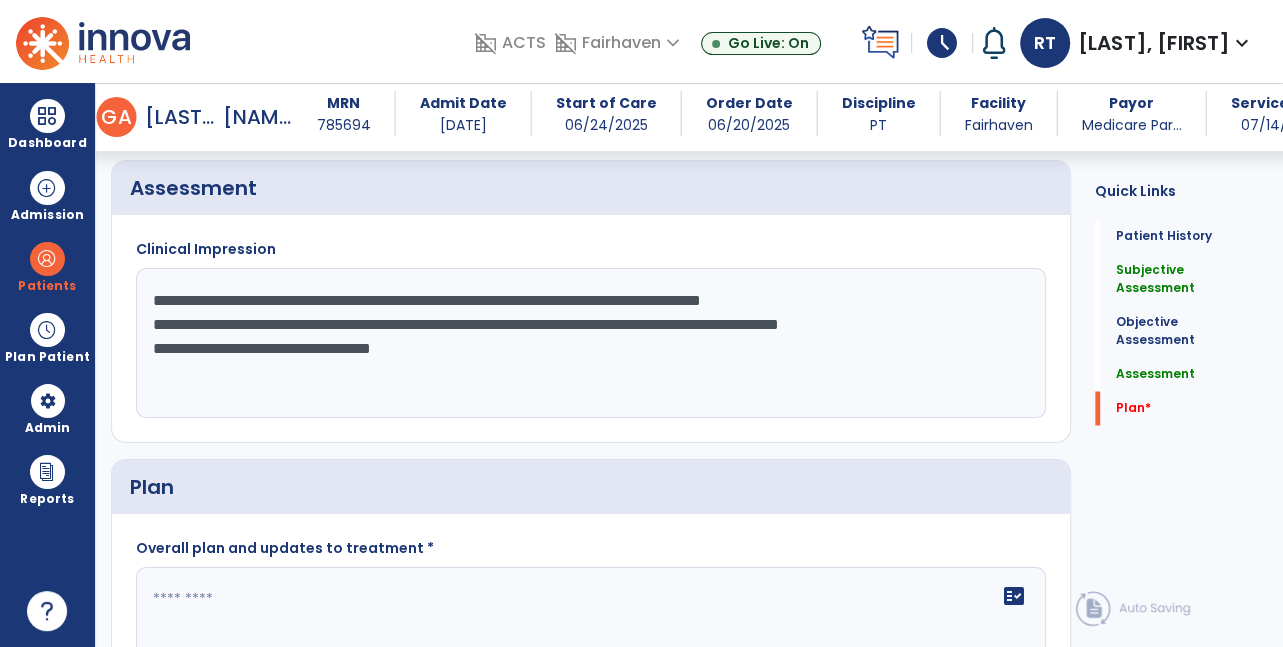 click on "**********" 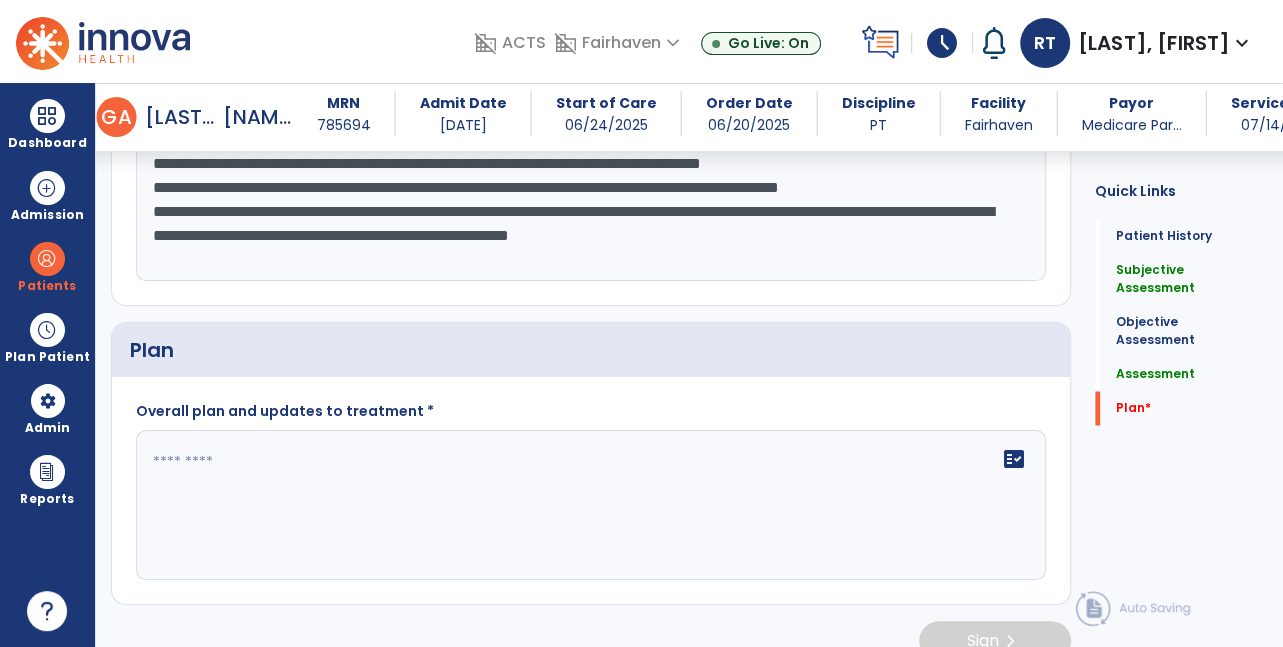 scroll, scrollTop: 2018, scrollLeft: 0, axis: vertical 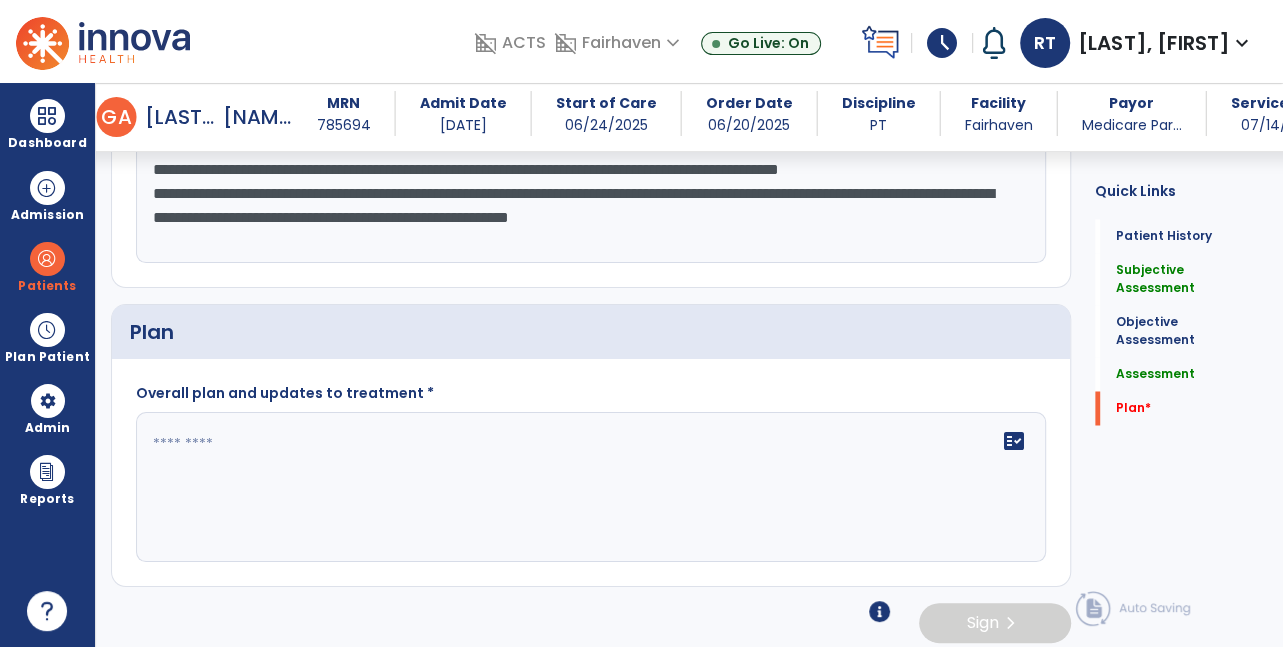 type on "**********" 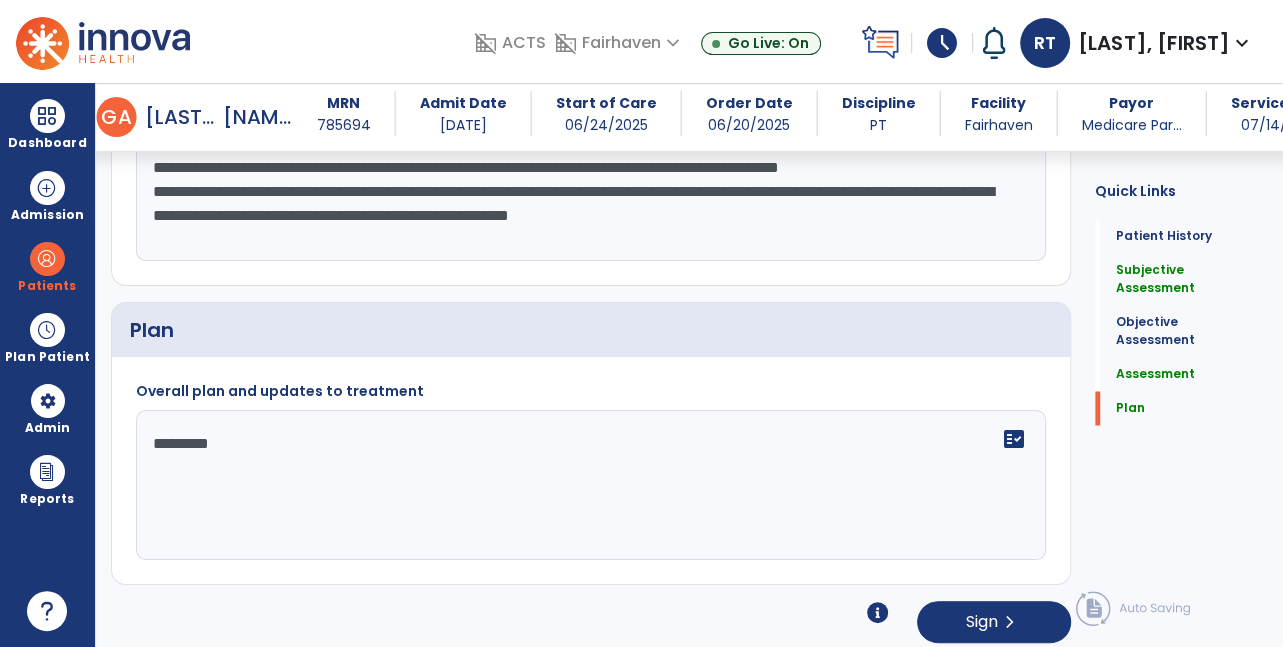 scroll, scrollTop: 2018, scrollLeft: 0, axis: vertical 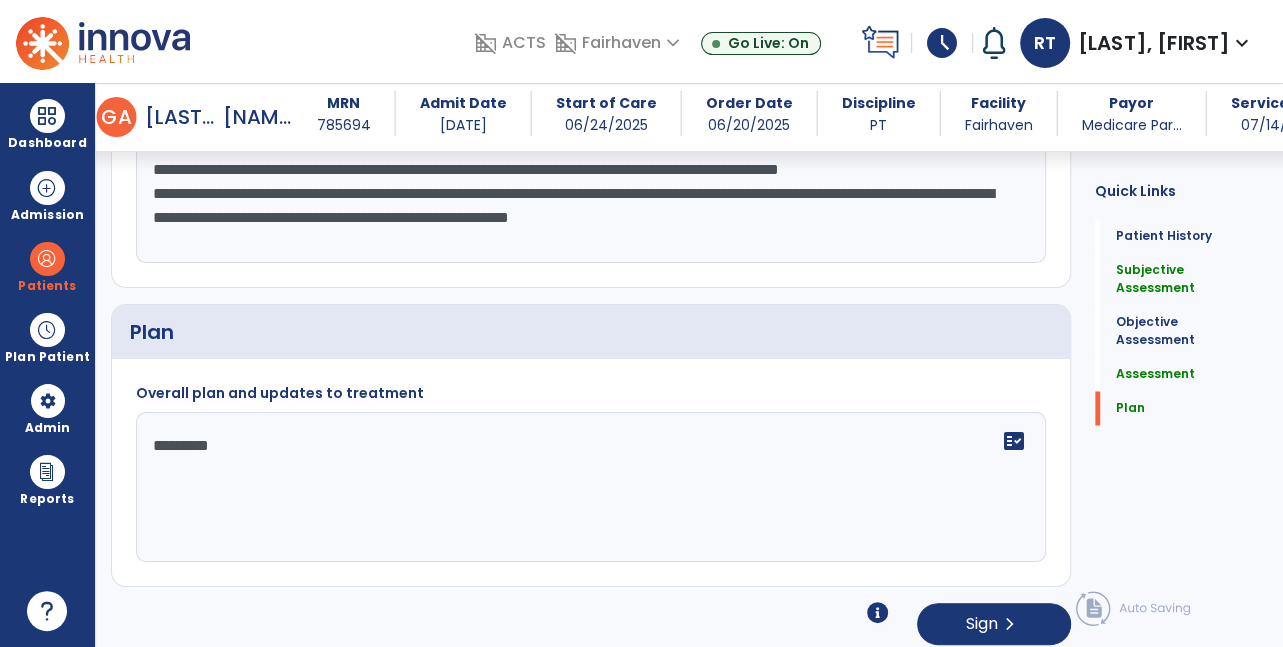 click on "********" 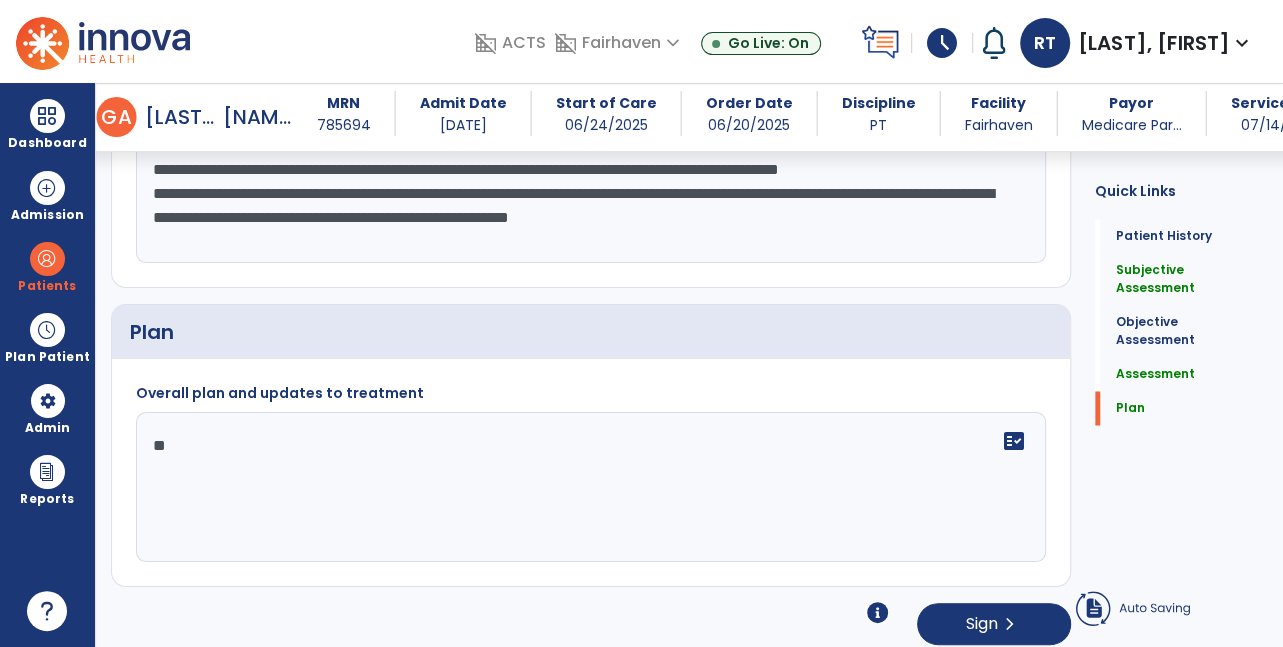 type on "*" 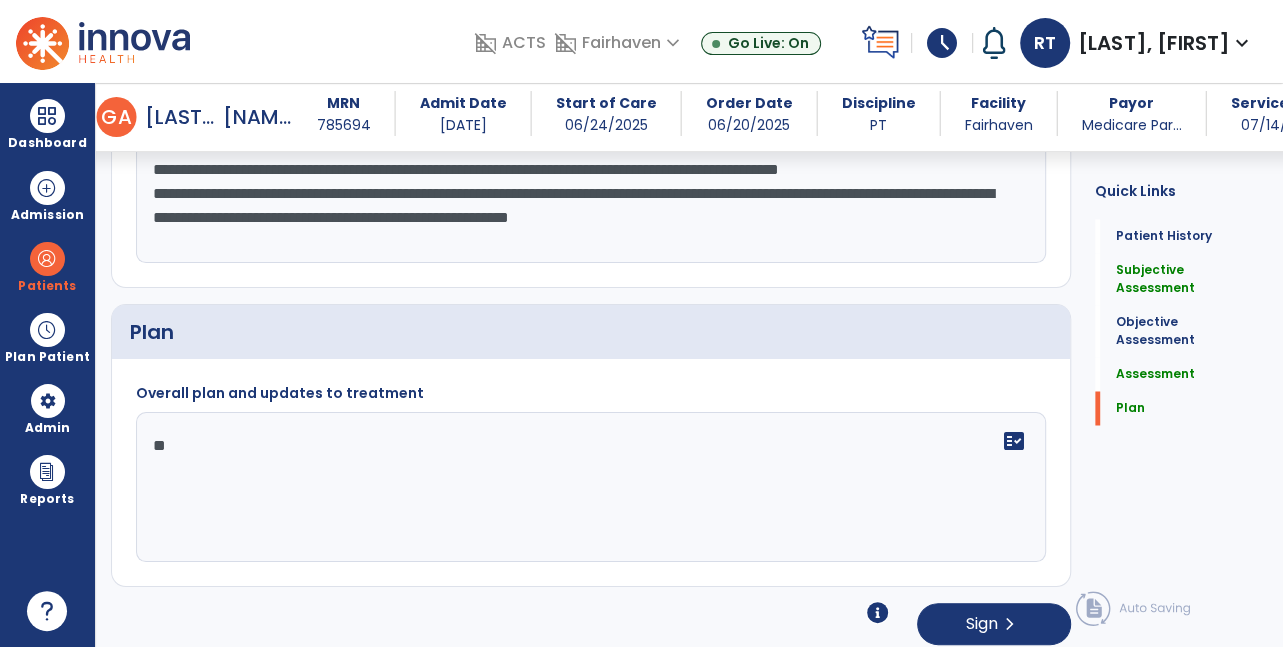 type on "*" 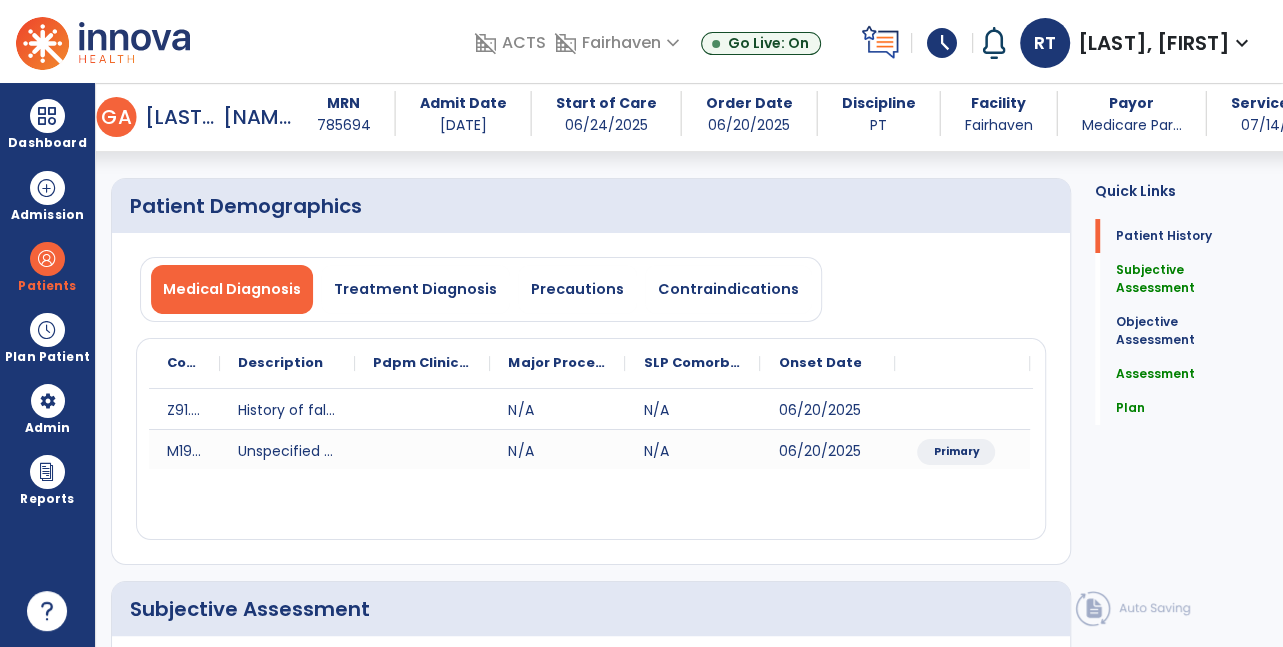 scroll, scrollTop: 0, scrollLeft: 0, axis: both 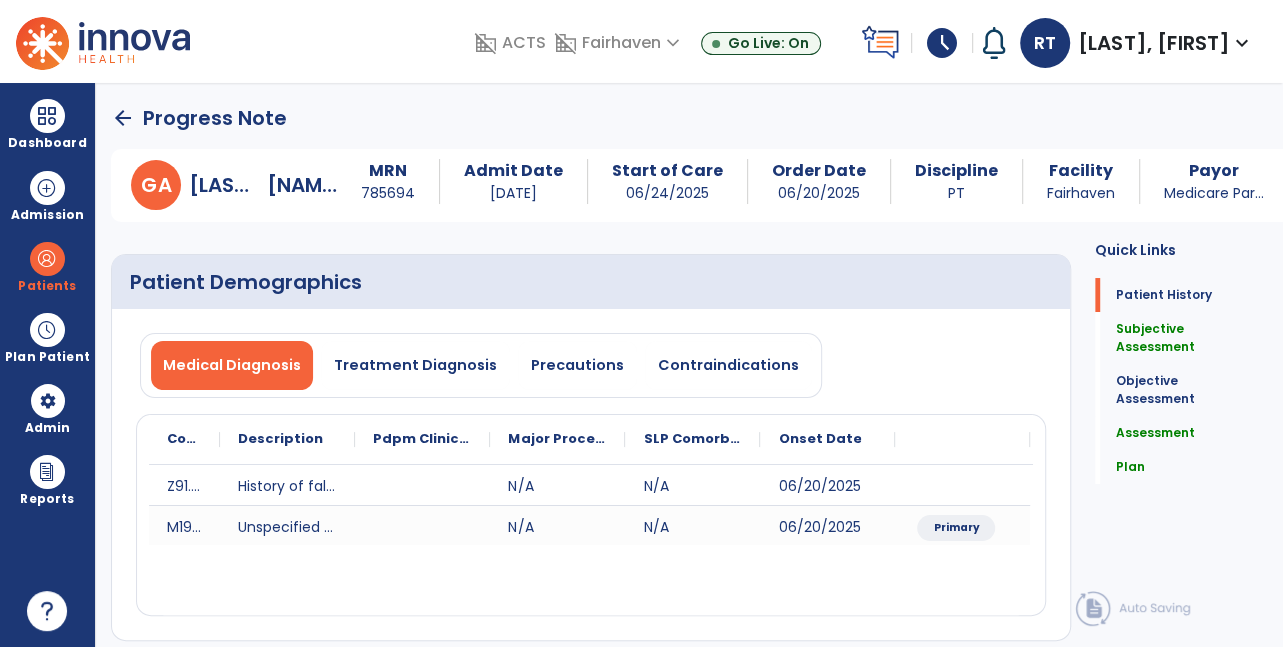 type on "**********" 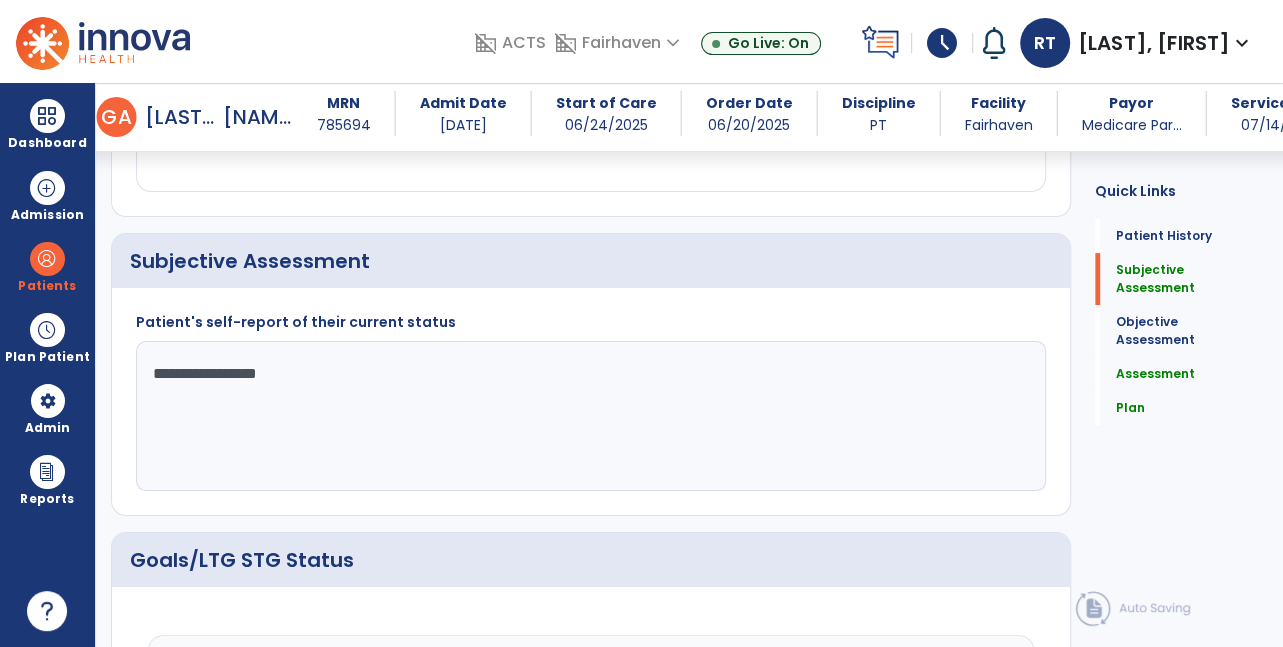 scroll, scrollTop: 418, scrollLeft: 0, axis: vertical 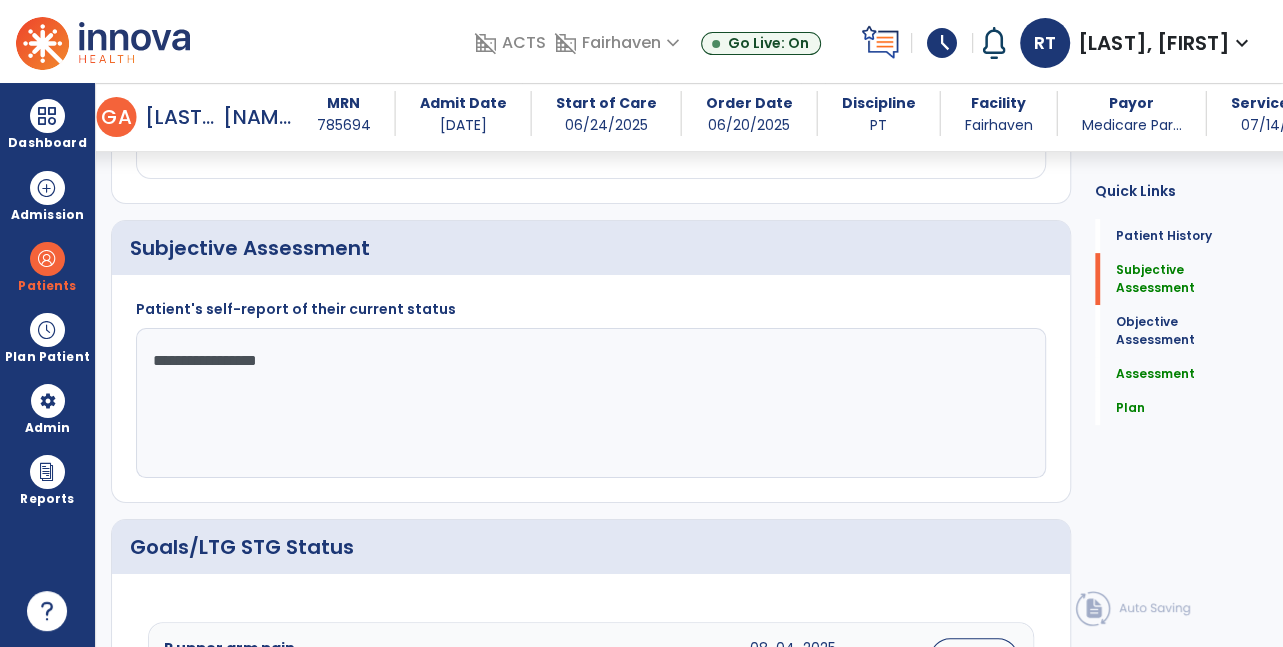 click on "**********" 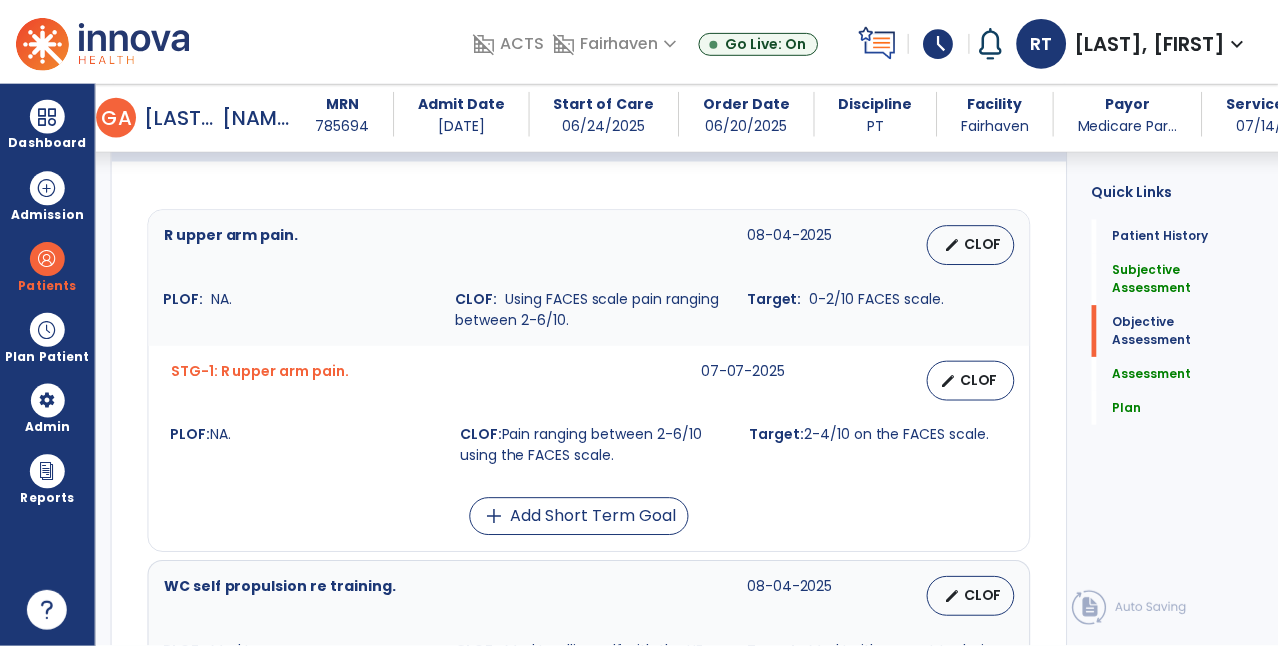 scroll, scrollTop: 856, scrollLeft: 0, axis: vertical 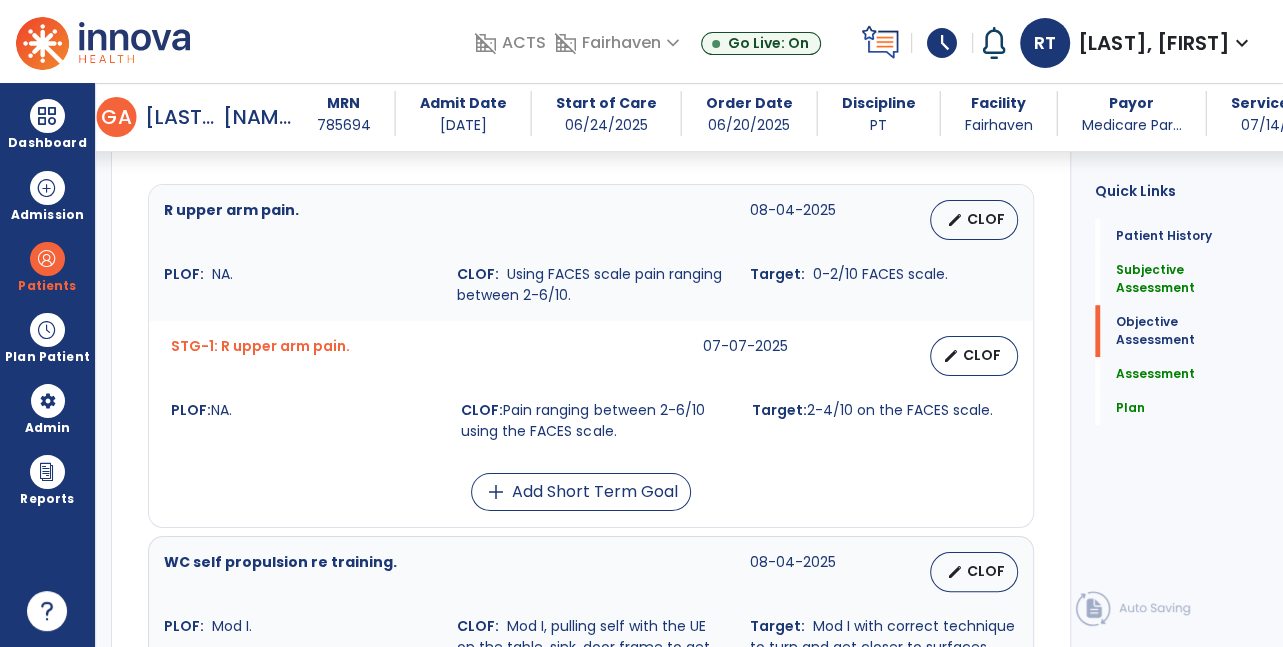 type on "**********" 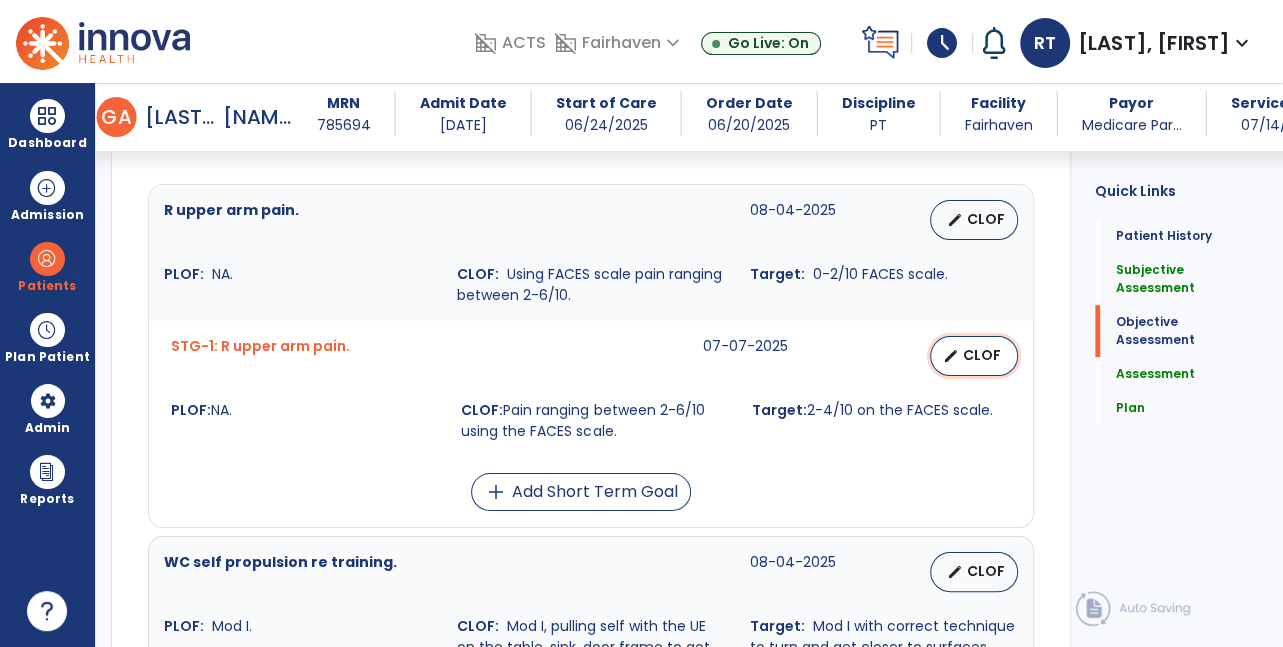 select on "********" 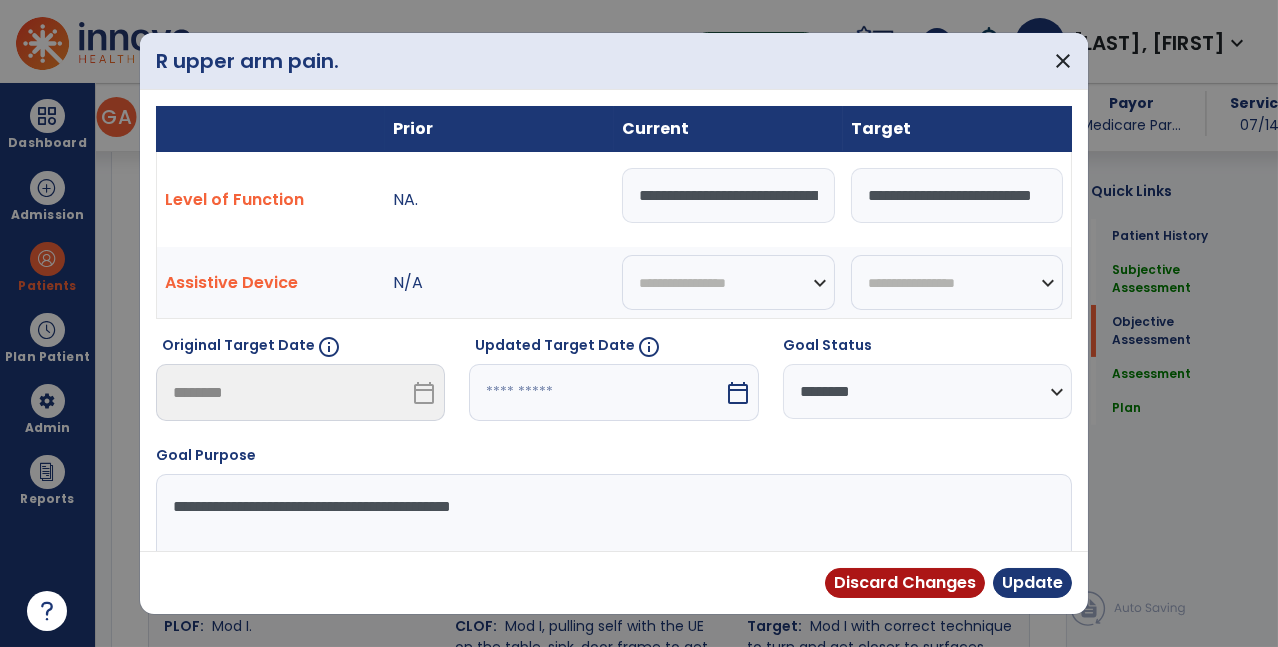 scroll, scrollTop: 856, scrollLeft: 0, axis: vertical 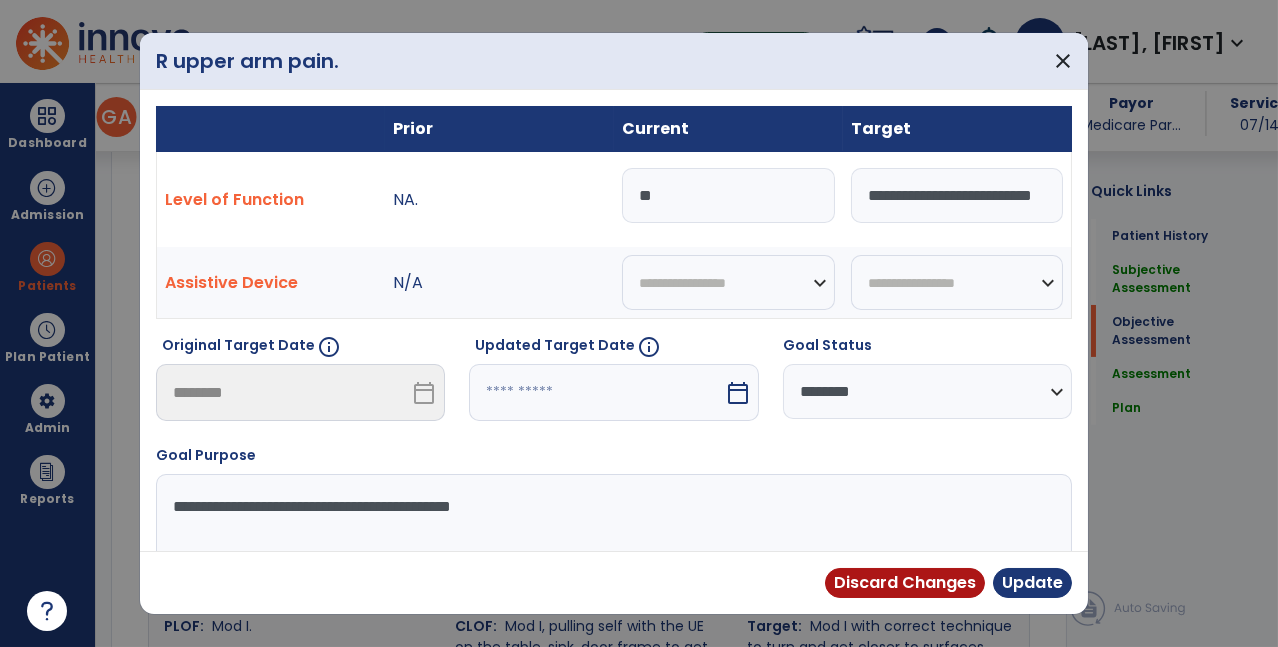 type on "*" 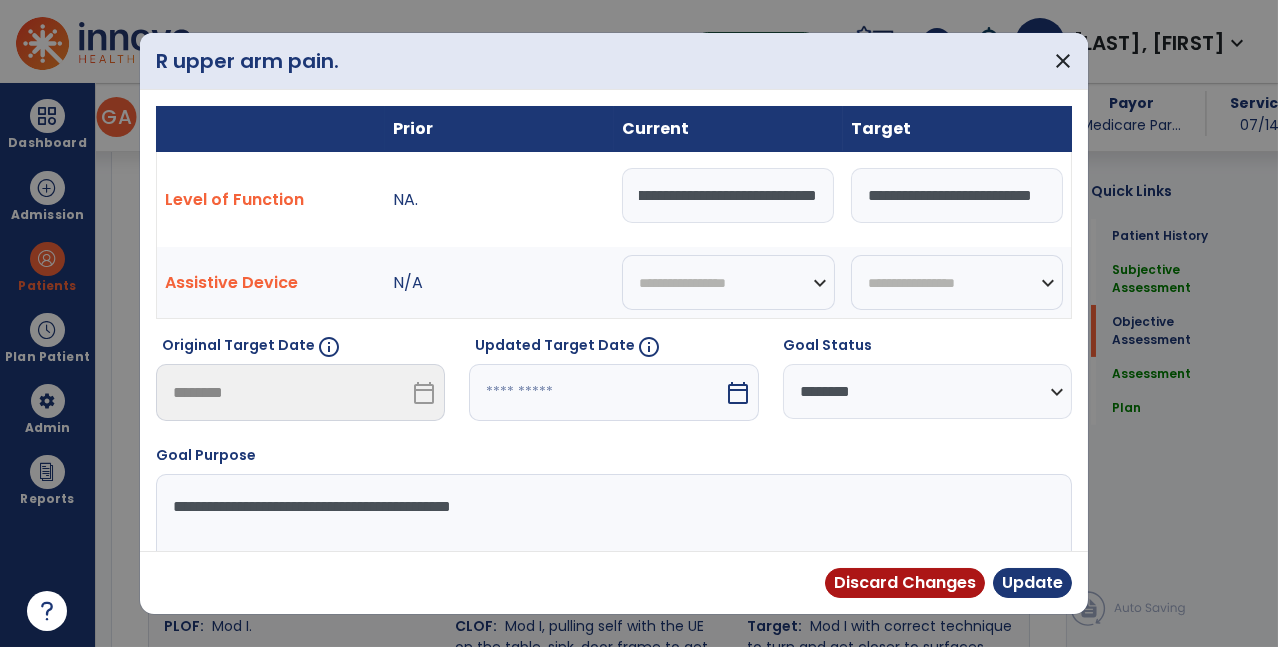 scroll, scrollTop: 0, scrollLeft: 66, axis: horizontal 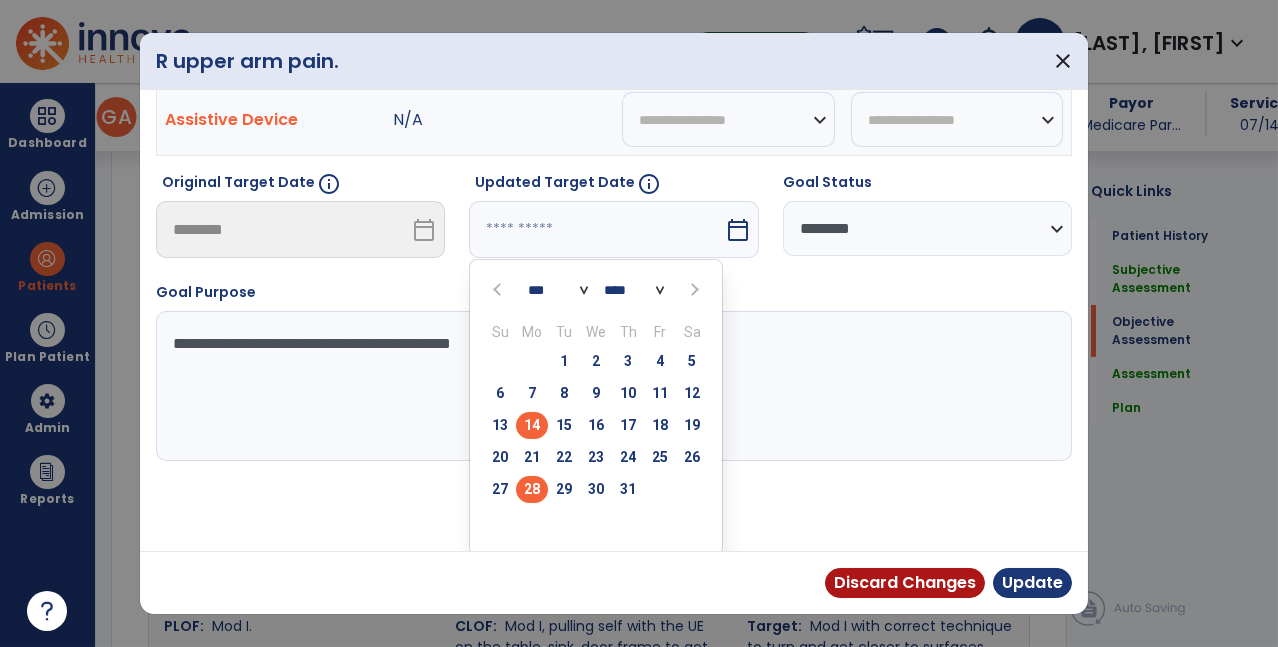click on "28" at bounding box center [532, 489] 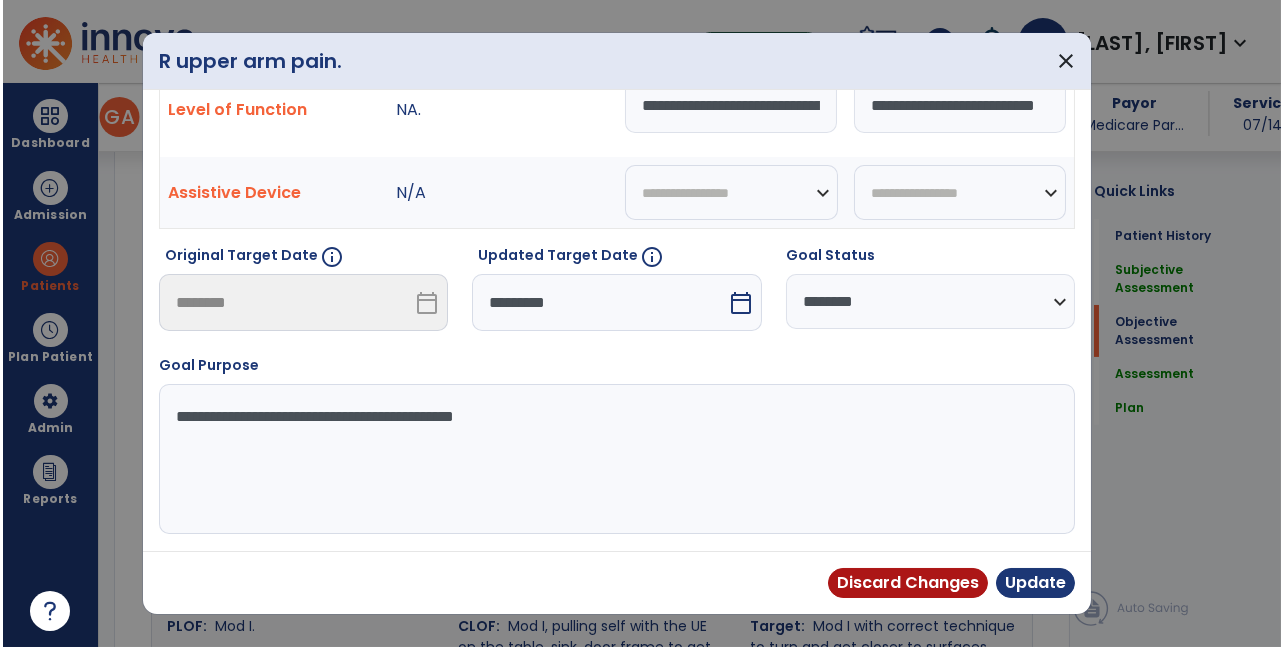 scroll, scrollTop: 84, scrollLeft: 0, axis: vertical 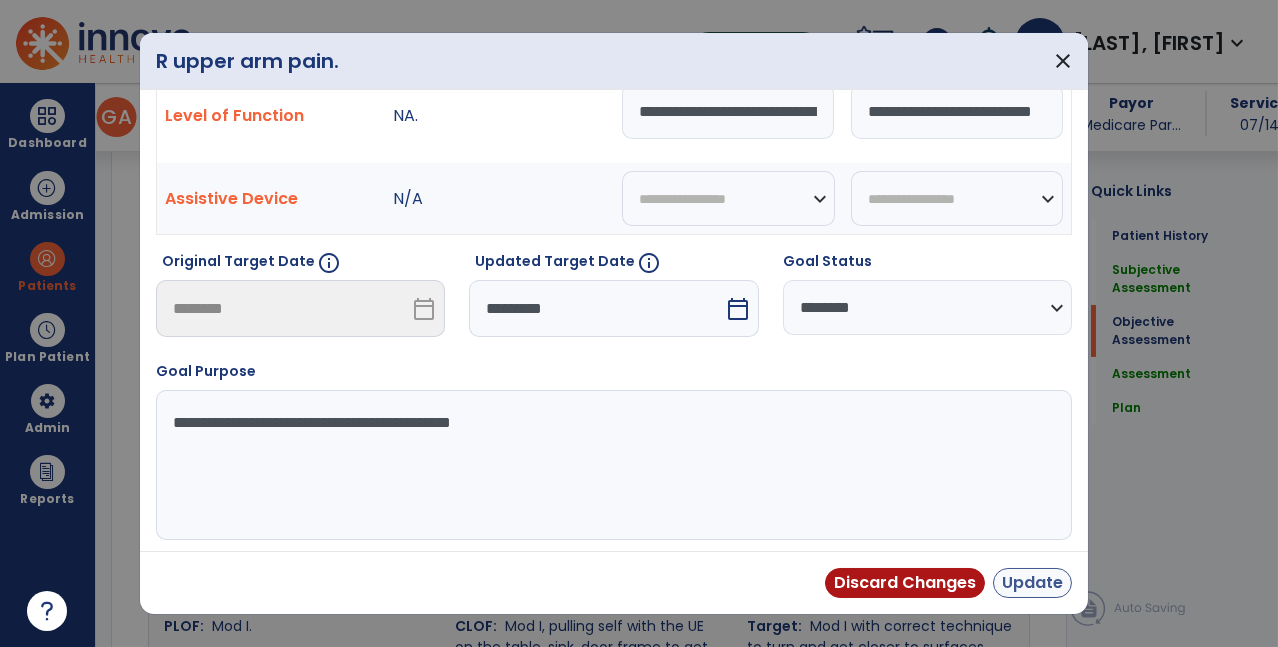 click on "Update" at bounding box center [1032, 583] 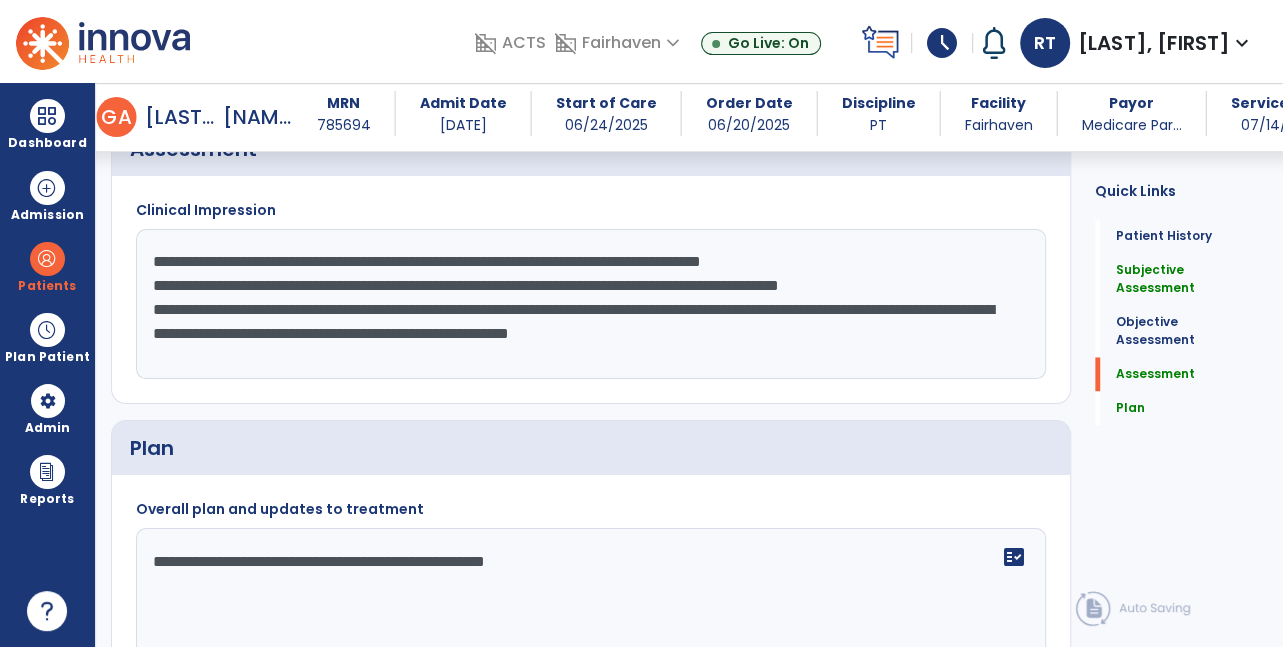 scroll, scrollTop: 1880, scrollLeft: 0, axis: vertical 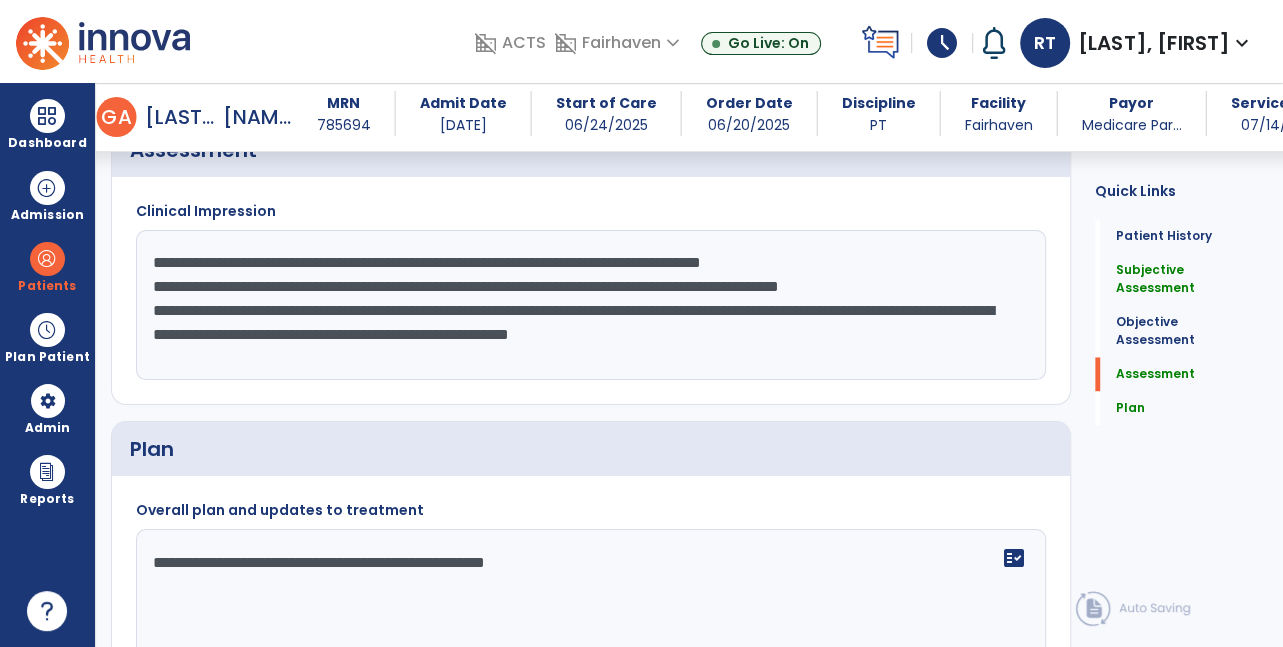 click on "**********" 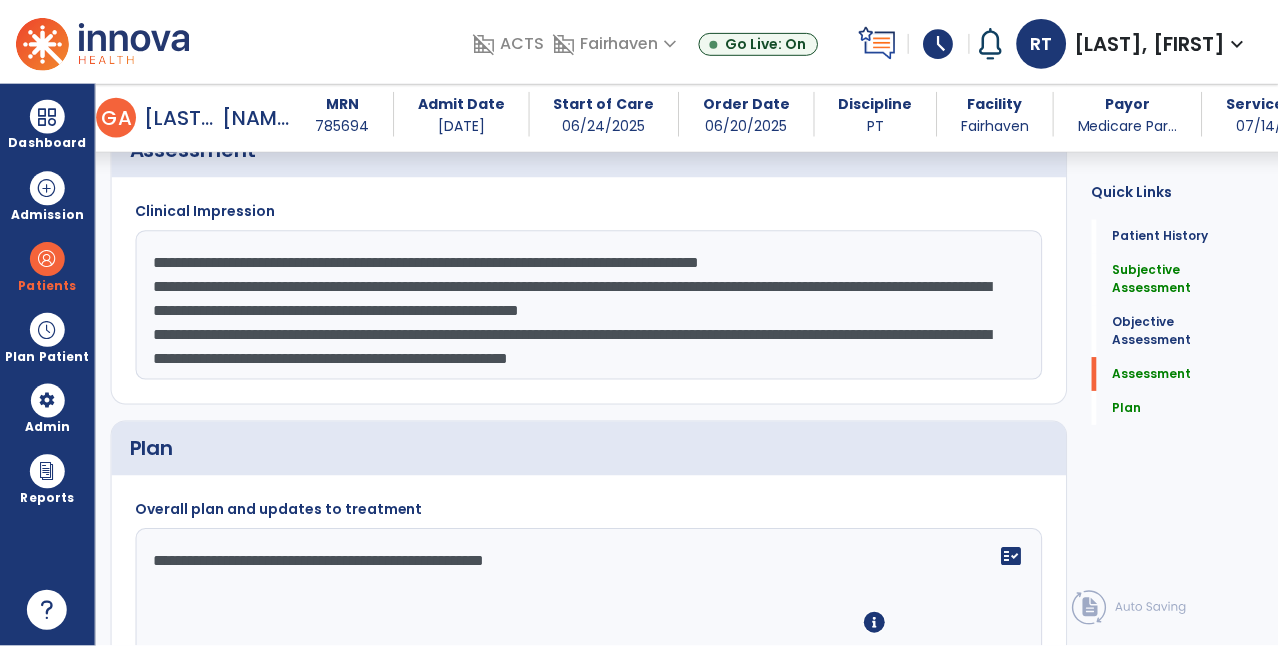 scroll, scrollTop: 1998, scrollLeft: 0, axis: vertical 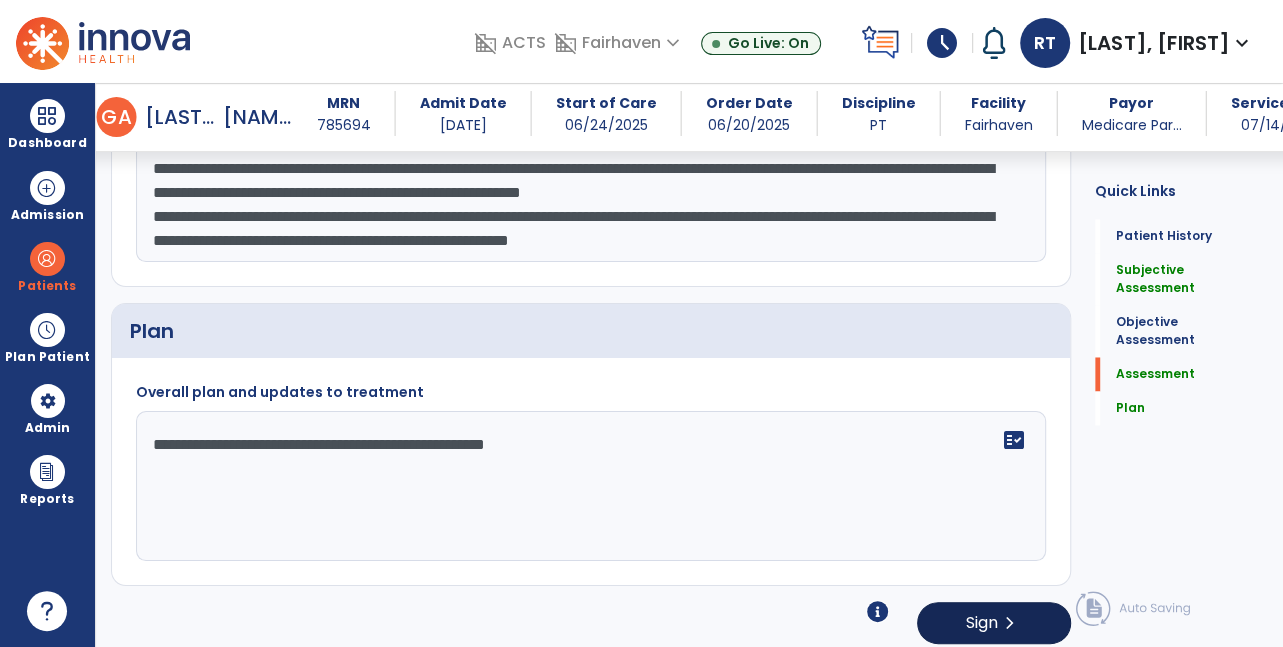 type on "**********" 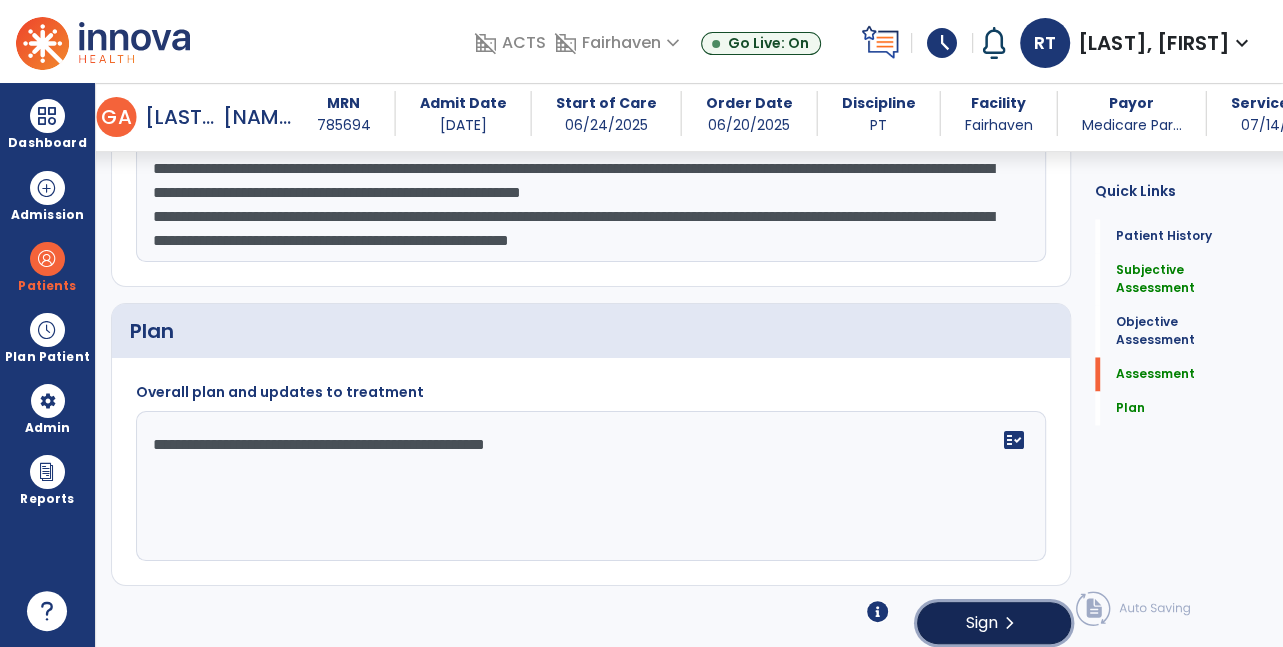 click on "Sign" 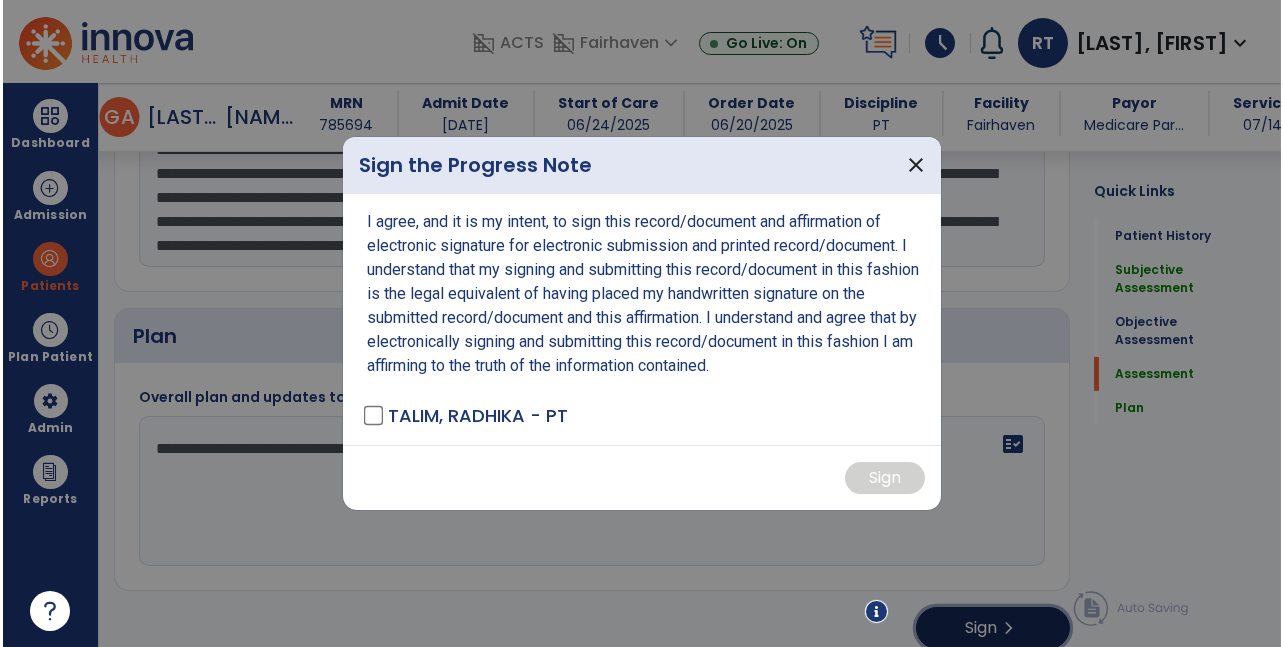 scroll, scrollTop: 1998, scrollLeft: 0, axis: vertical 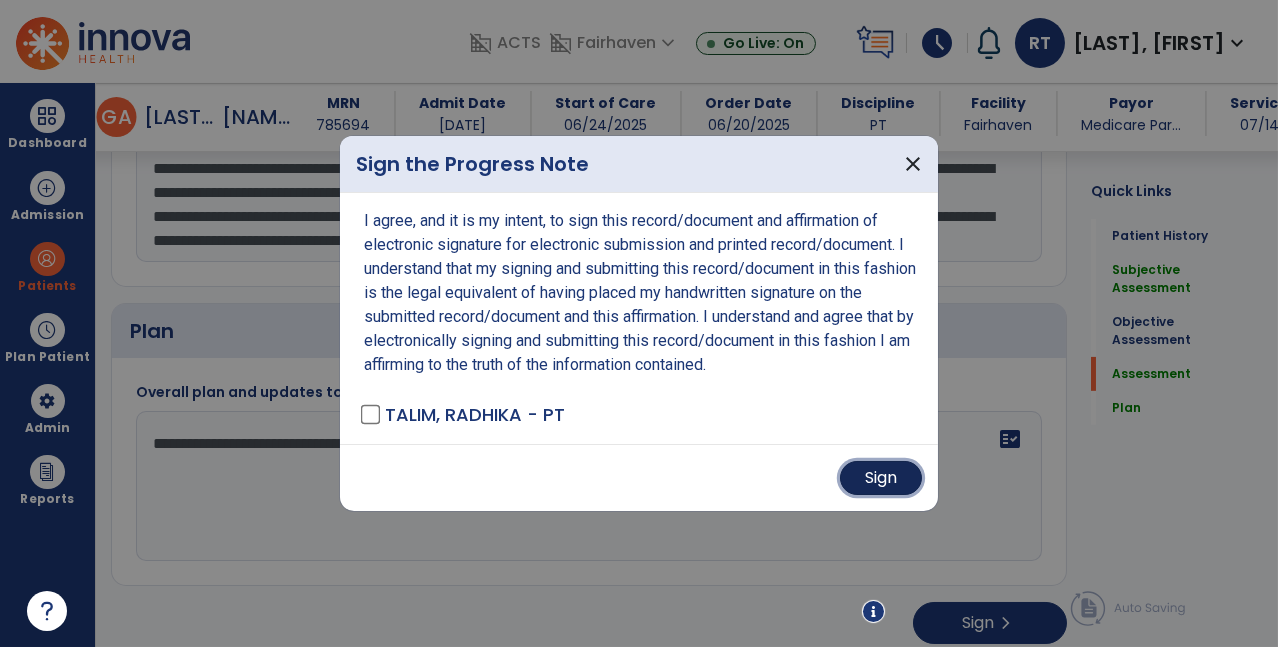 click on "Sign" at bounding box center (881, 478) 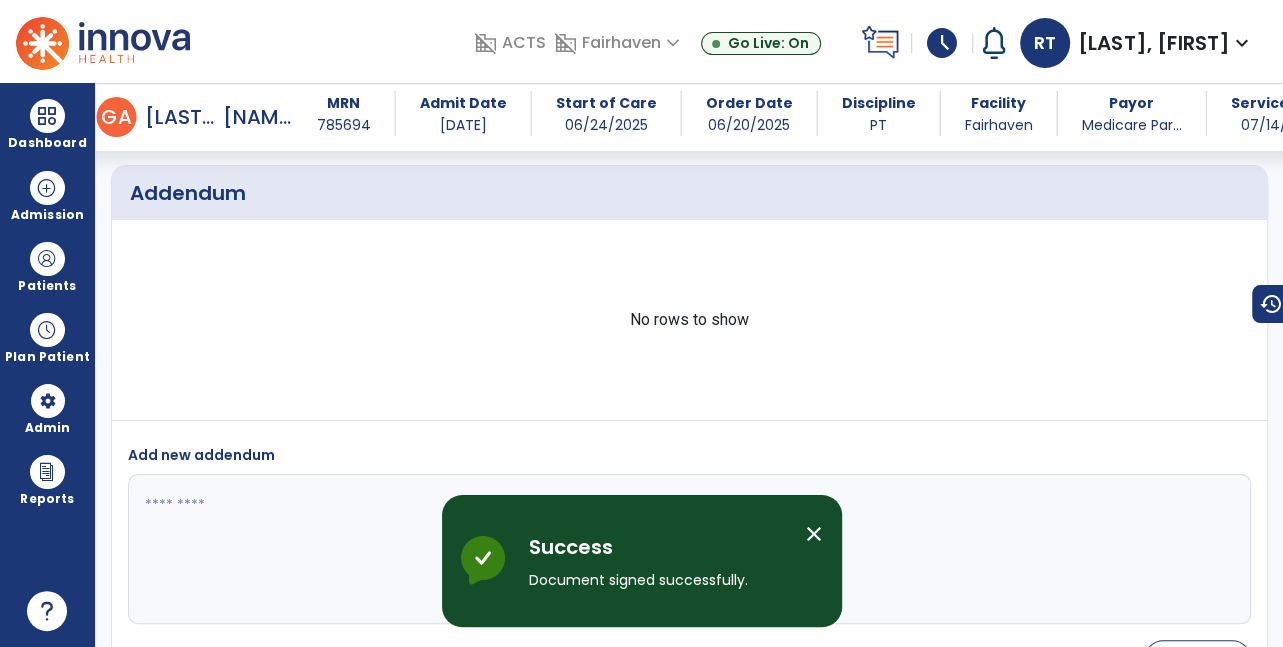 scroll, scrollTop: 2769, scrollLeft: 0, axis: vertical 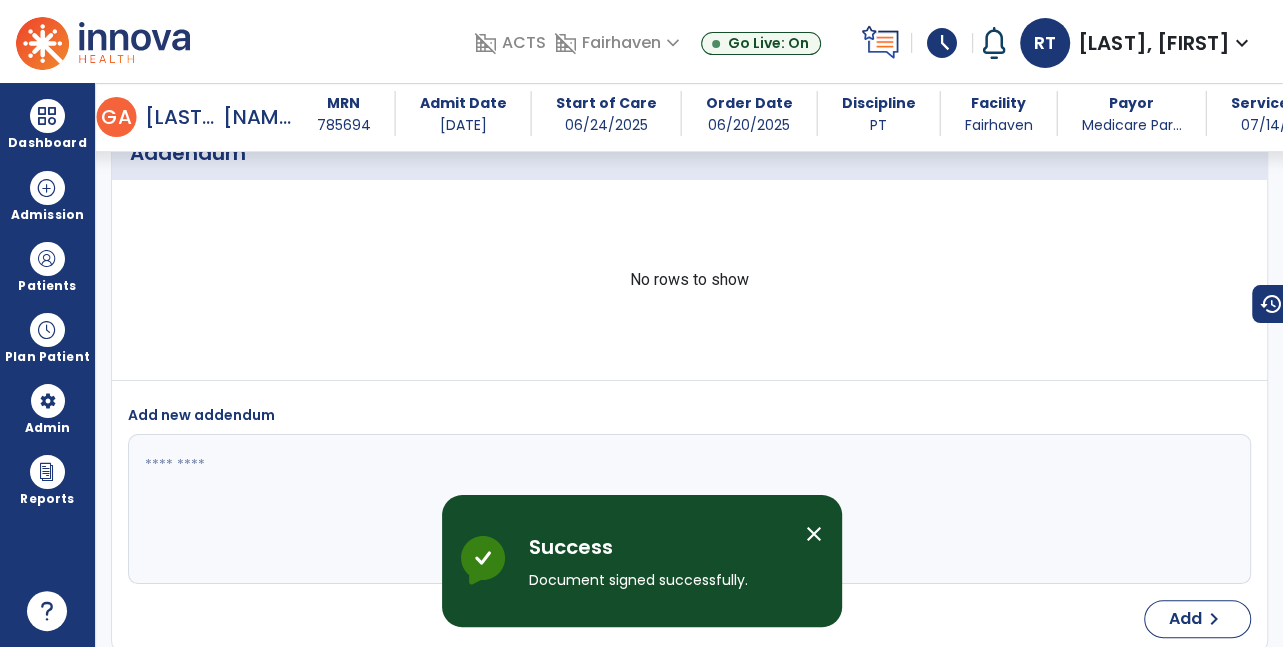 click on "close" at bounding box center [814, 534] 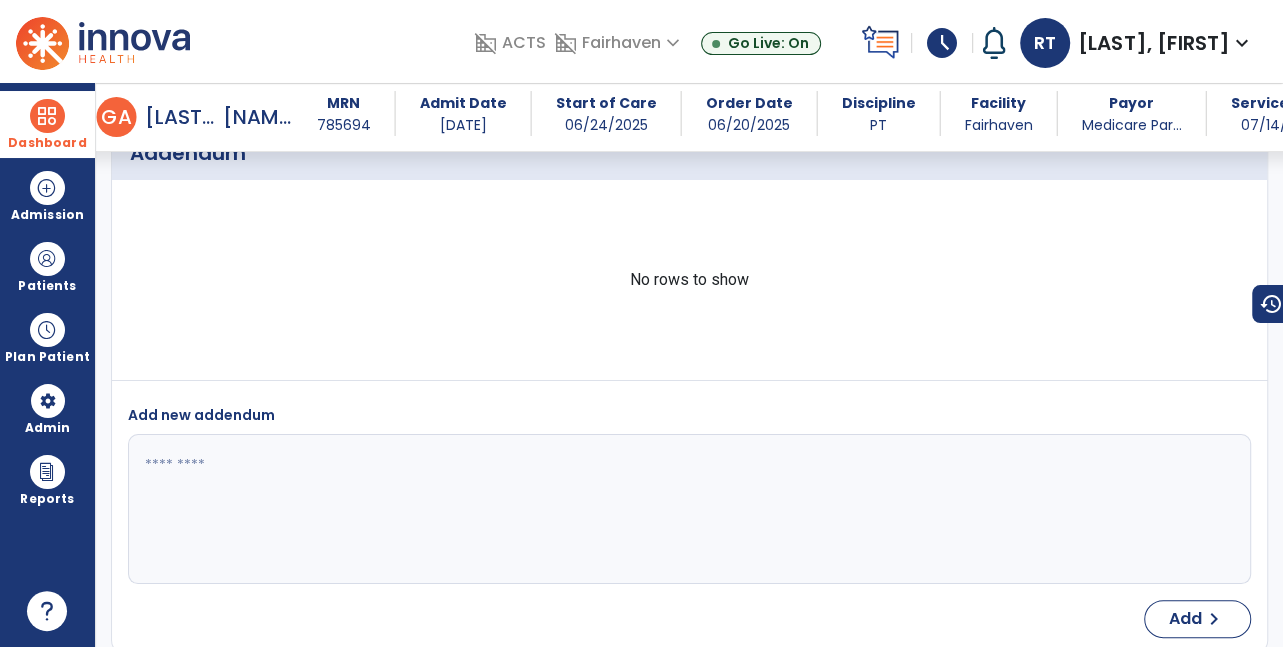 click at bounding box center (47, 116) 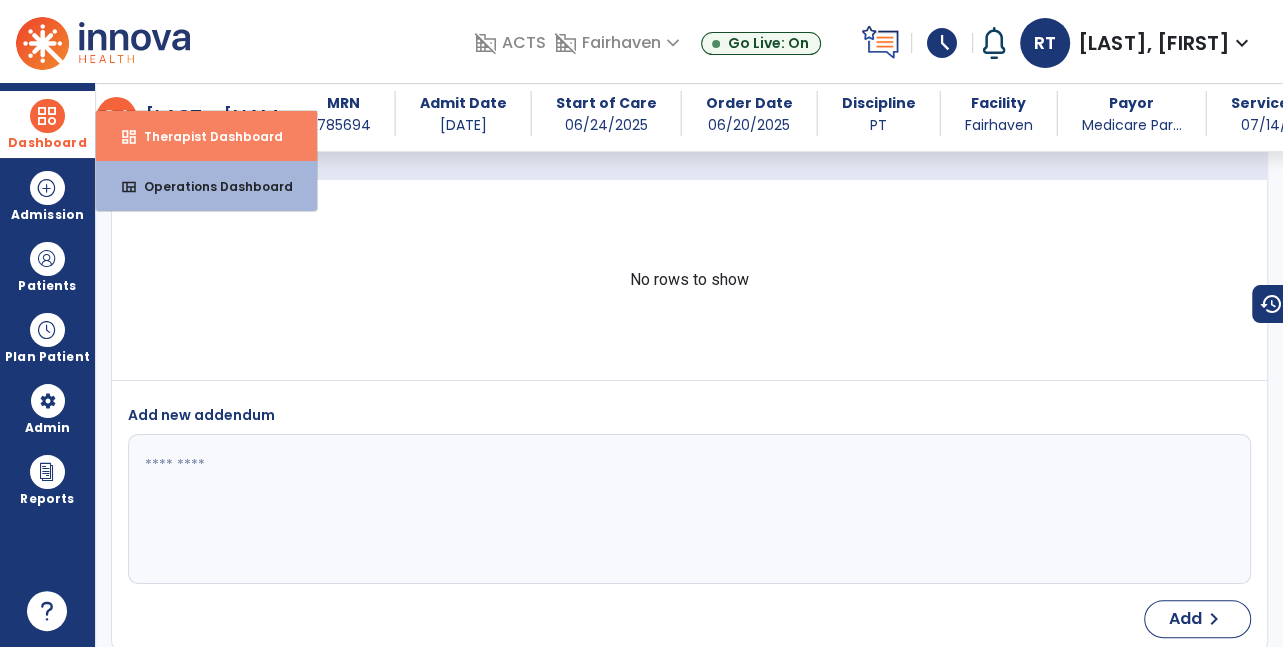 click on "dashboard  Therapist Dashboard" at bounding box center (206, 136) 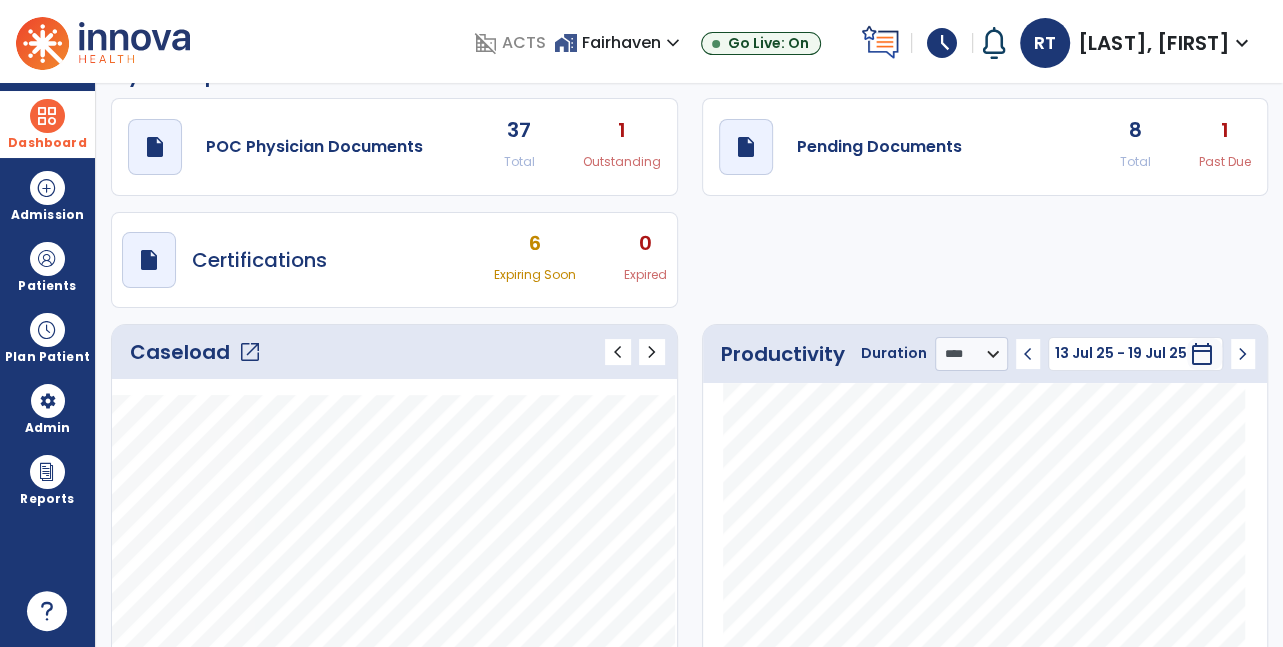 scroll, scrollTop: 0, scrollLeft: 0, axis: both 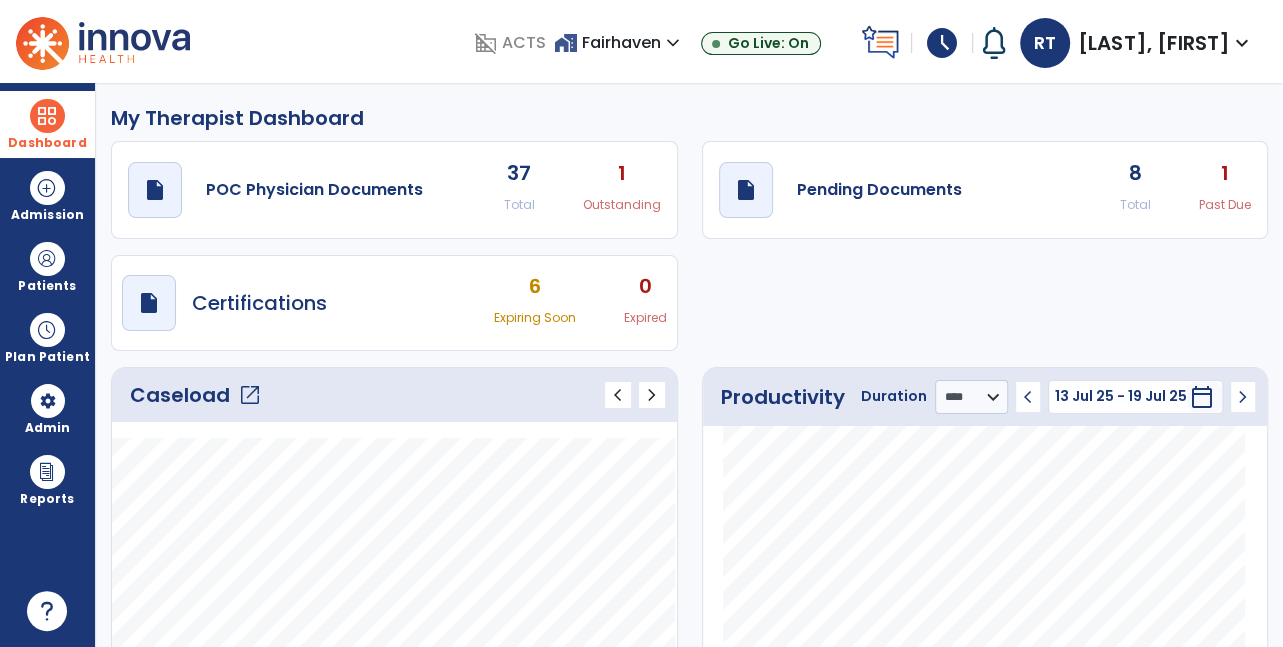 click on "draft   open_in_new  Pending Documents 8 Total 1 Past Due" 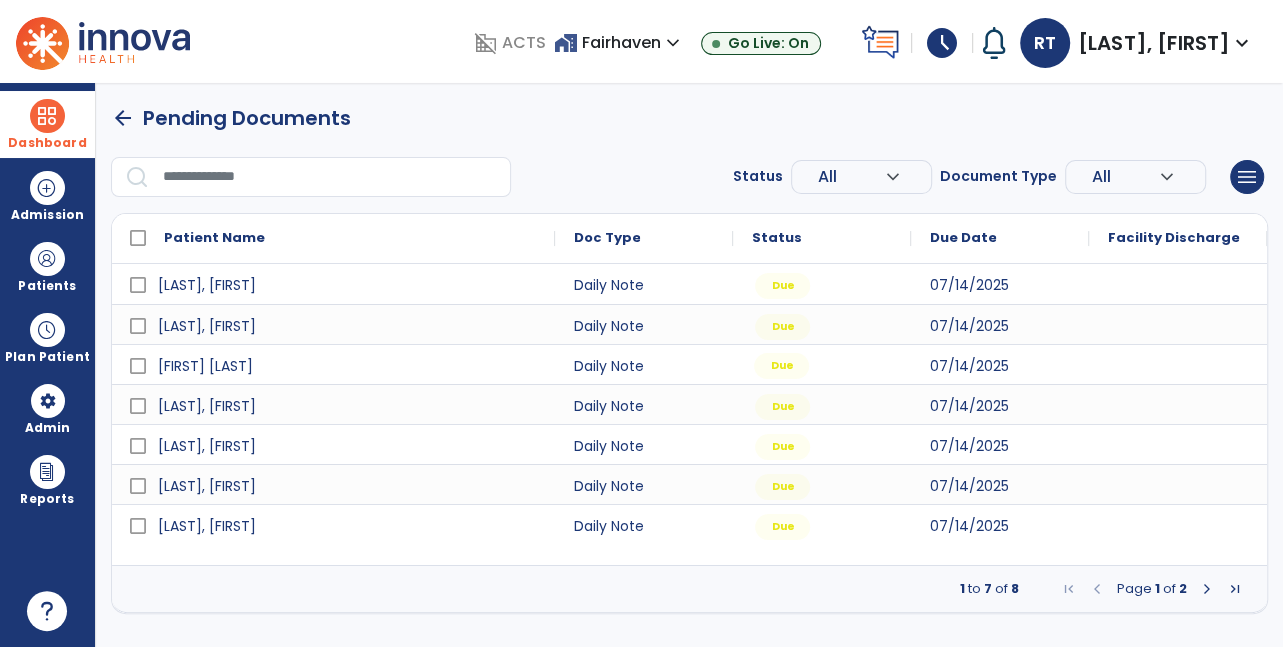 click on "Due" at bounding box center (781, 366) 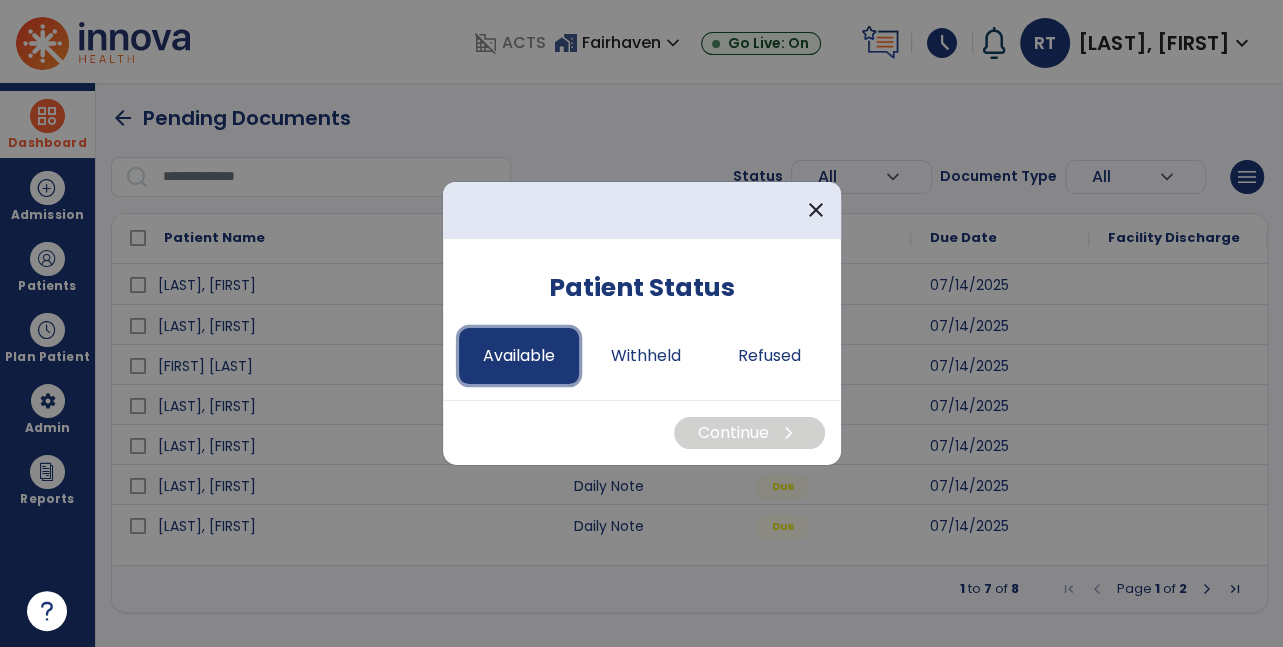 click on "Available" at bounding box center [519, 356] 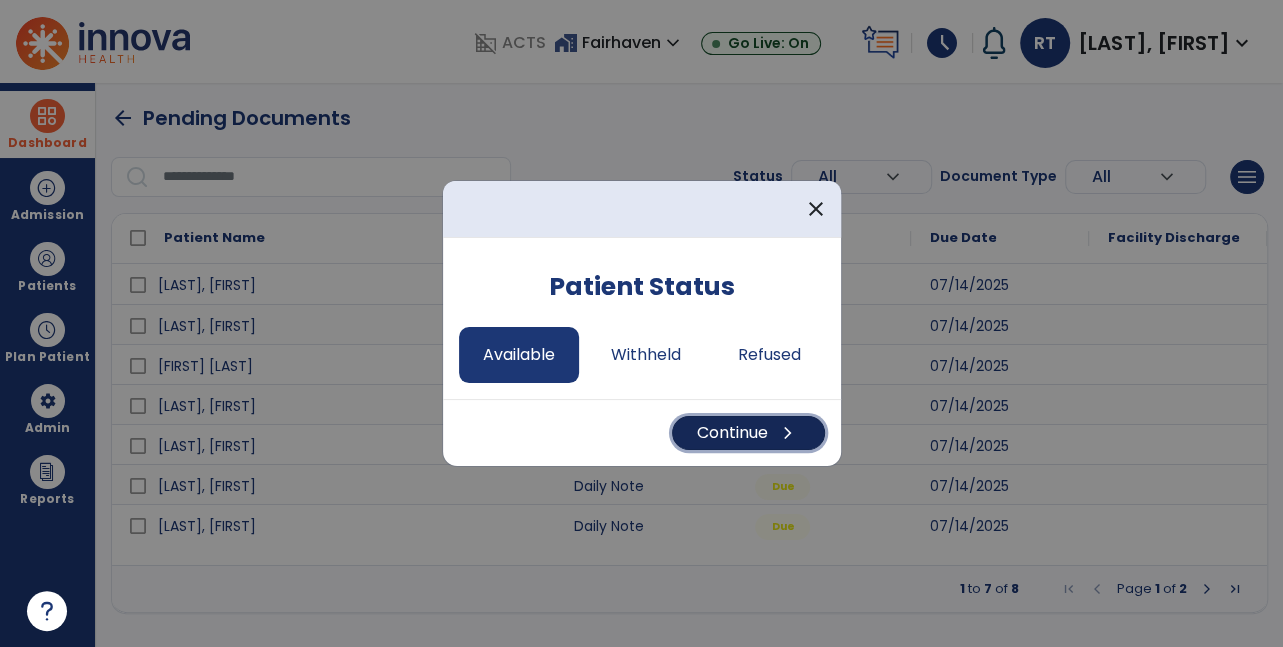click on "Continue   chevron_right" at bounding box center (748, 433) 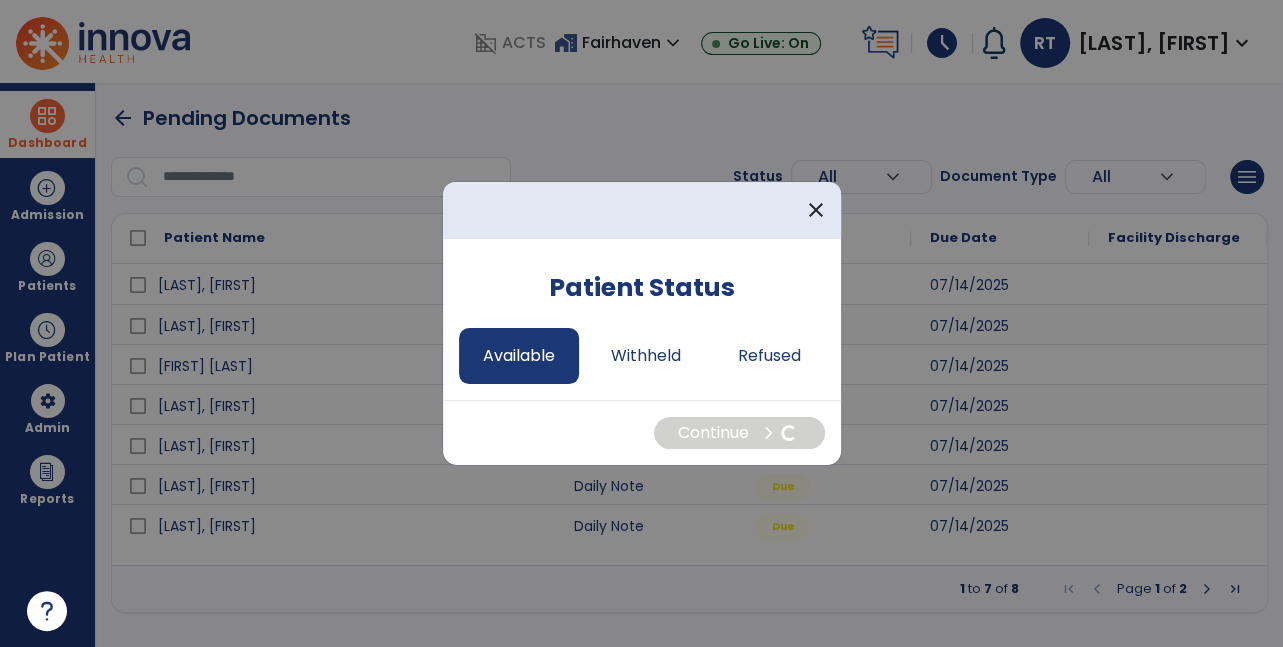select on "*" 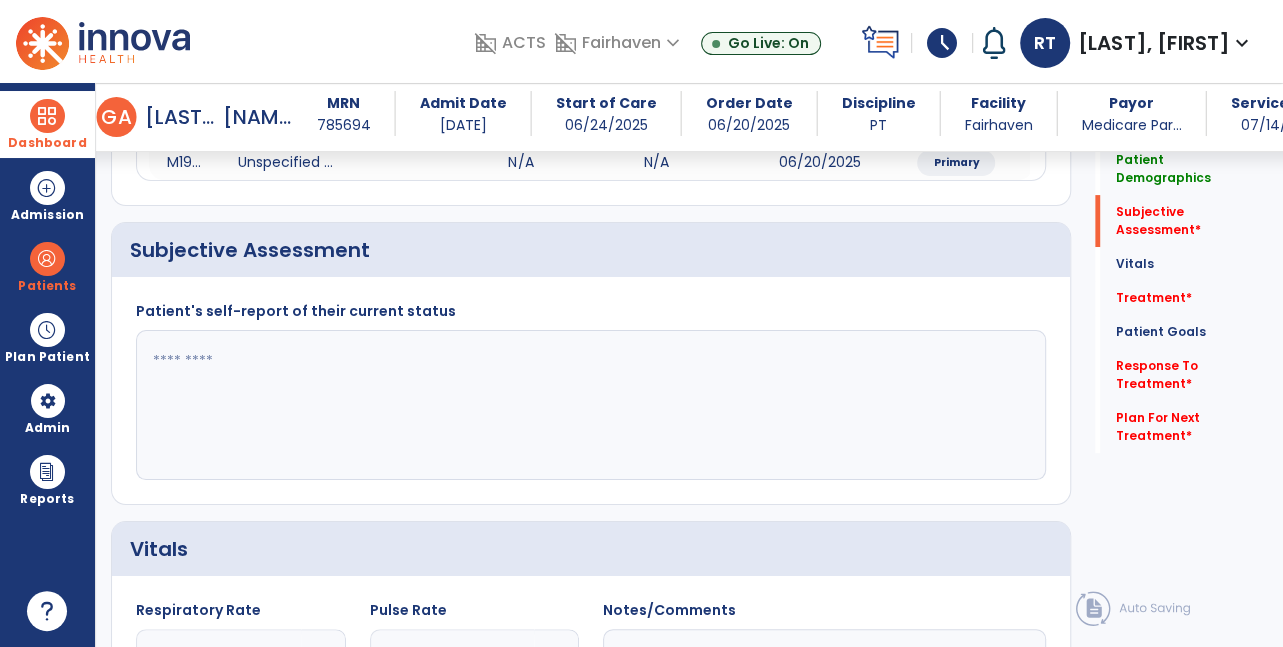 scroll, scrollTop: 346, scrollLeft: 0, axis: vertical 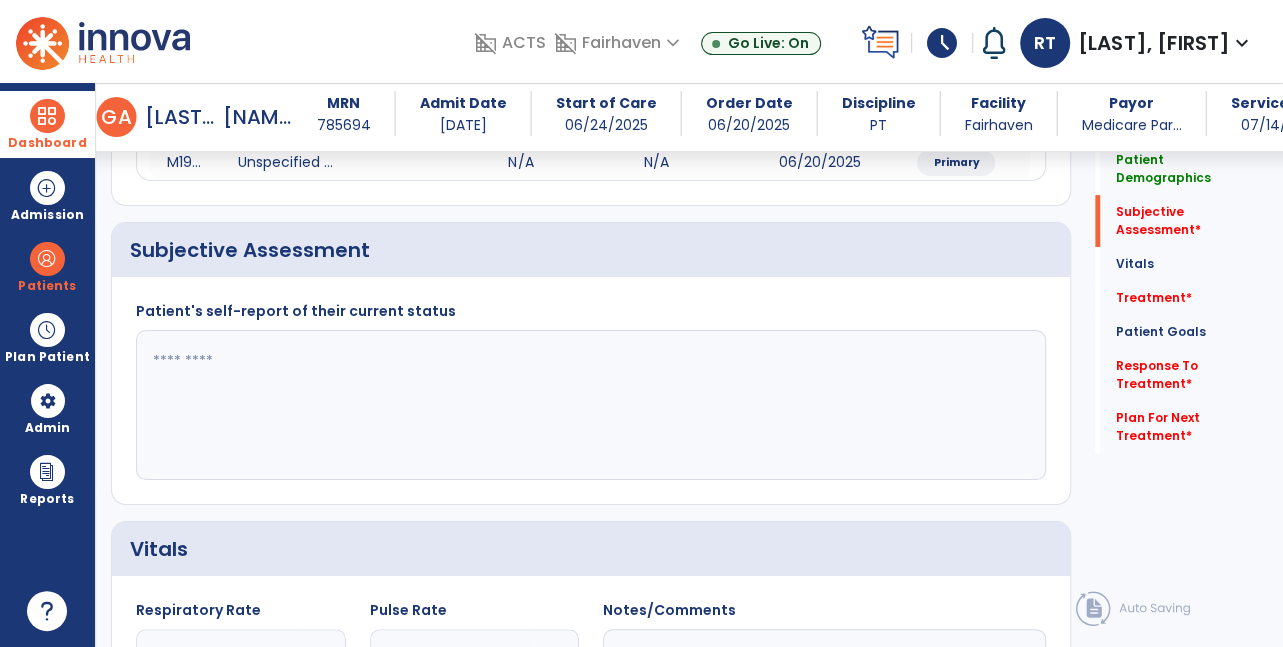 click 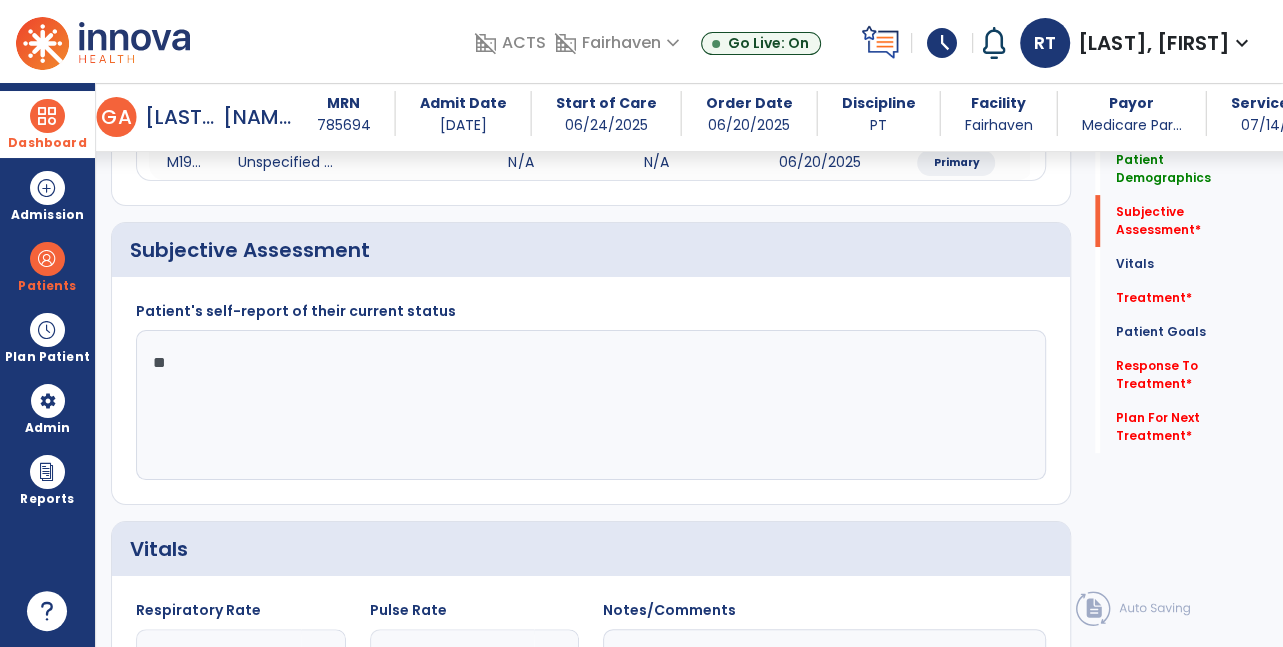 type on "*" 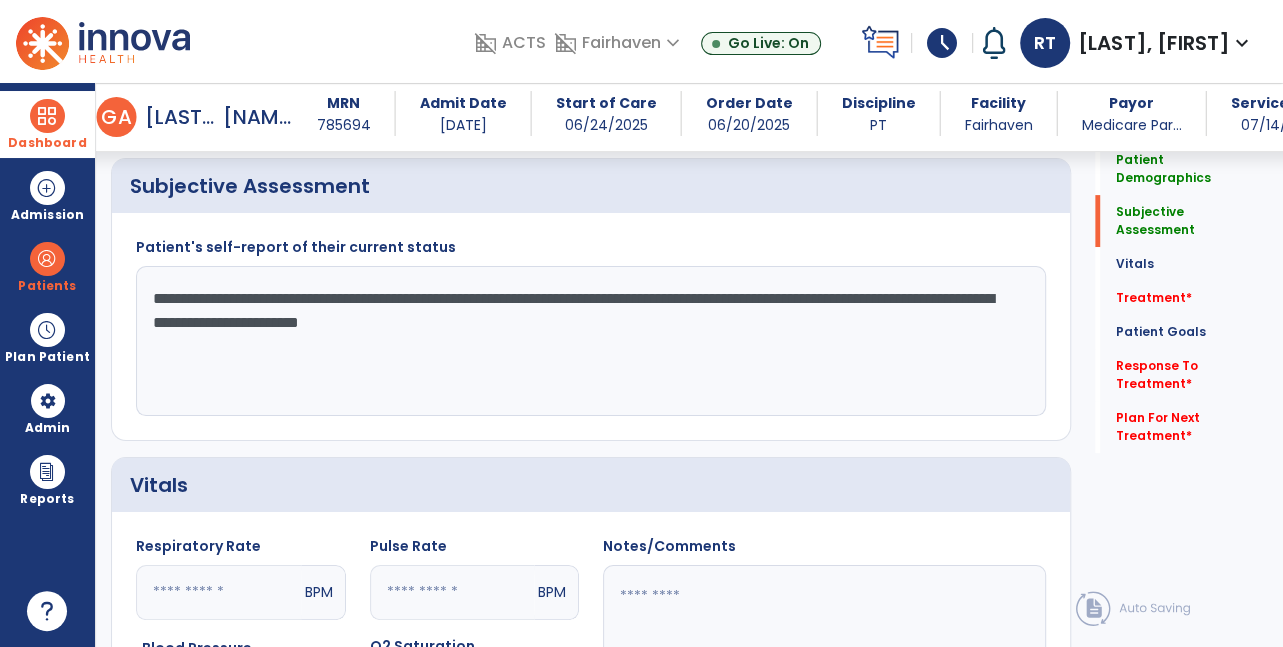 scroll, scrollTop: 406, scrollLeft: 0, axis: vertical 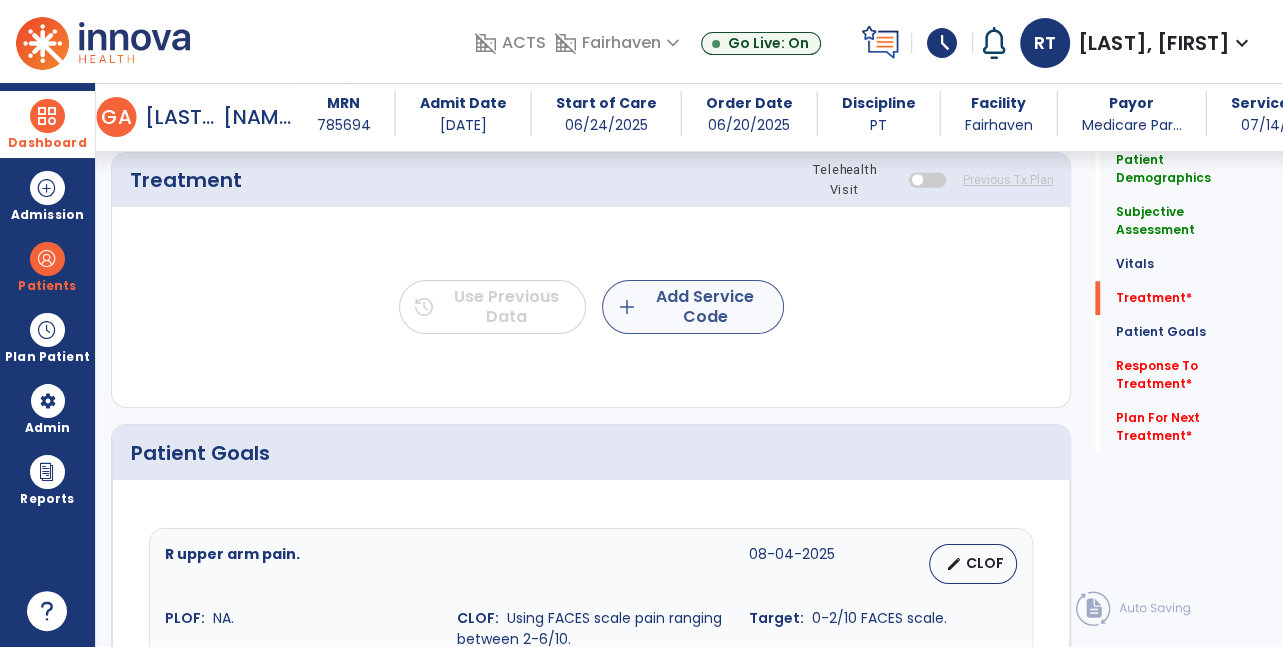 type on "**********" 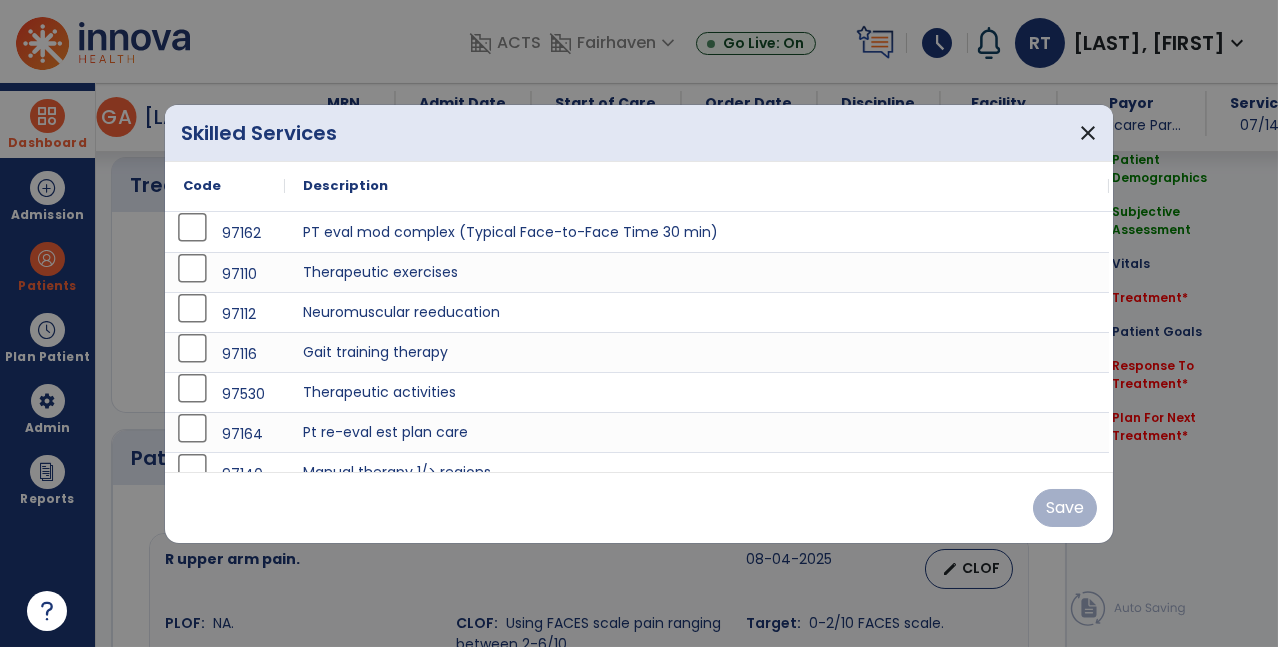 scroll, scrollTop: 1137, scrollLeft: 0, axis: vertical 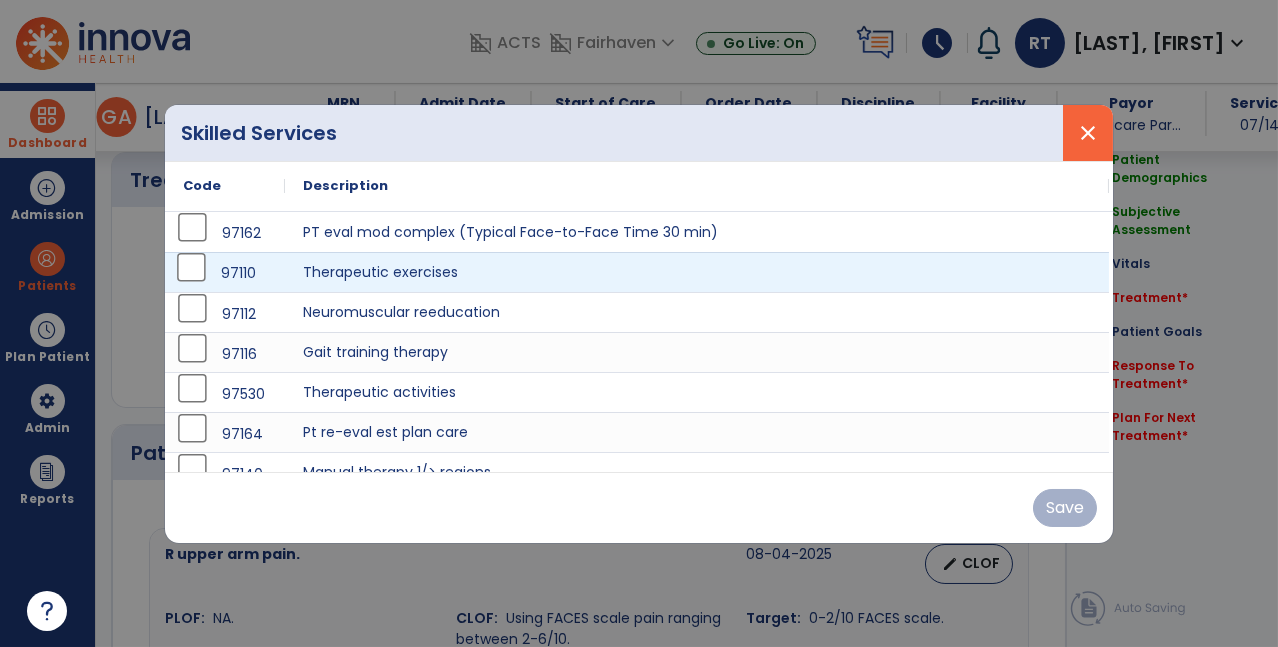 click on "close" at bounding box center [1088, 133] 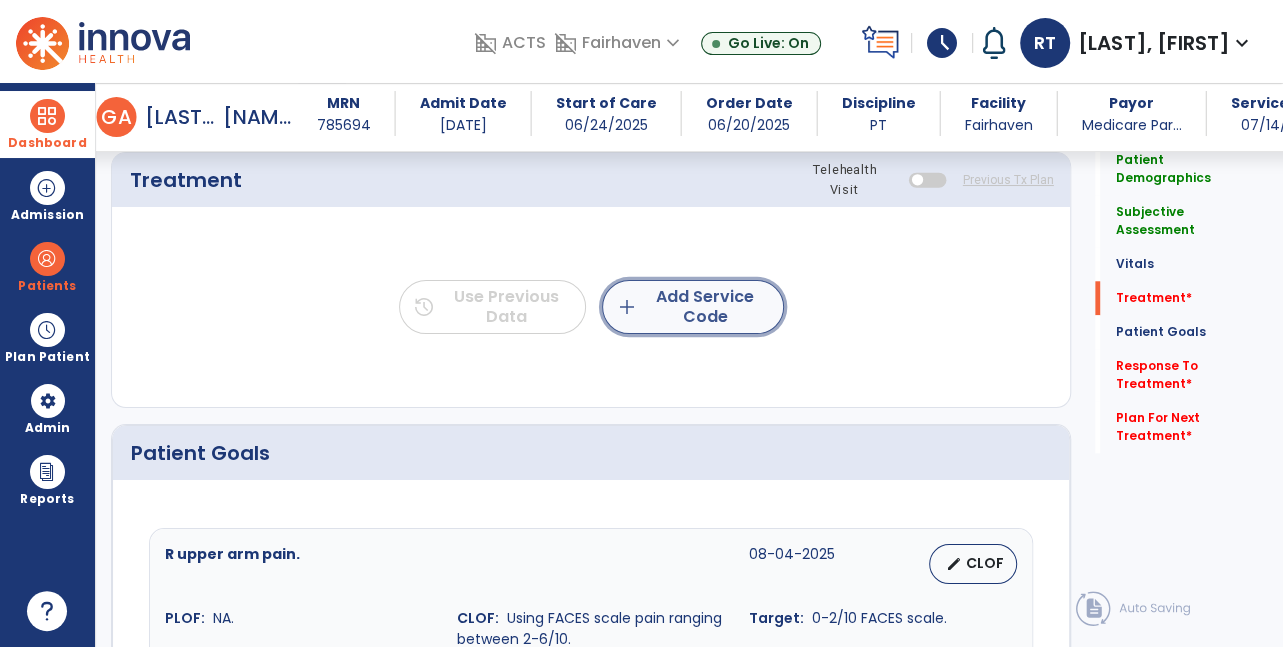 click on "add" 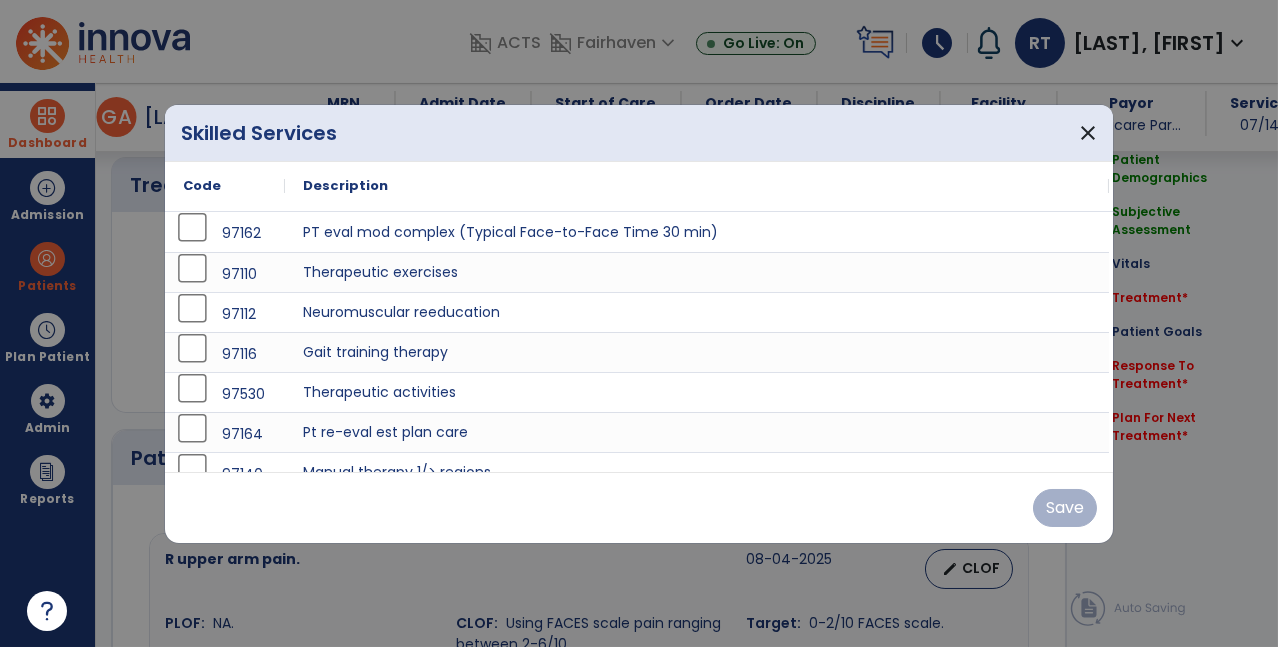 scroll, scrollTop: 1137, scrollLeft: 0, axis: vertical 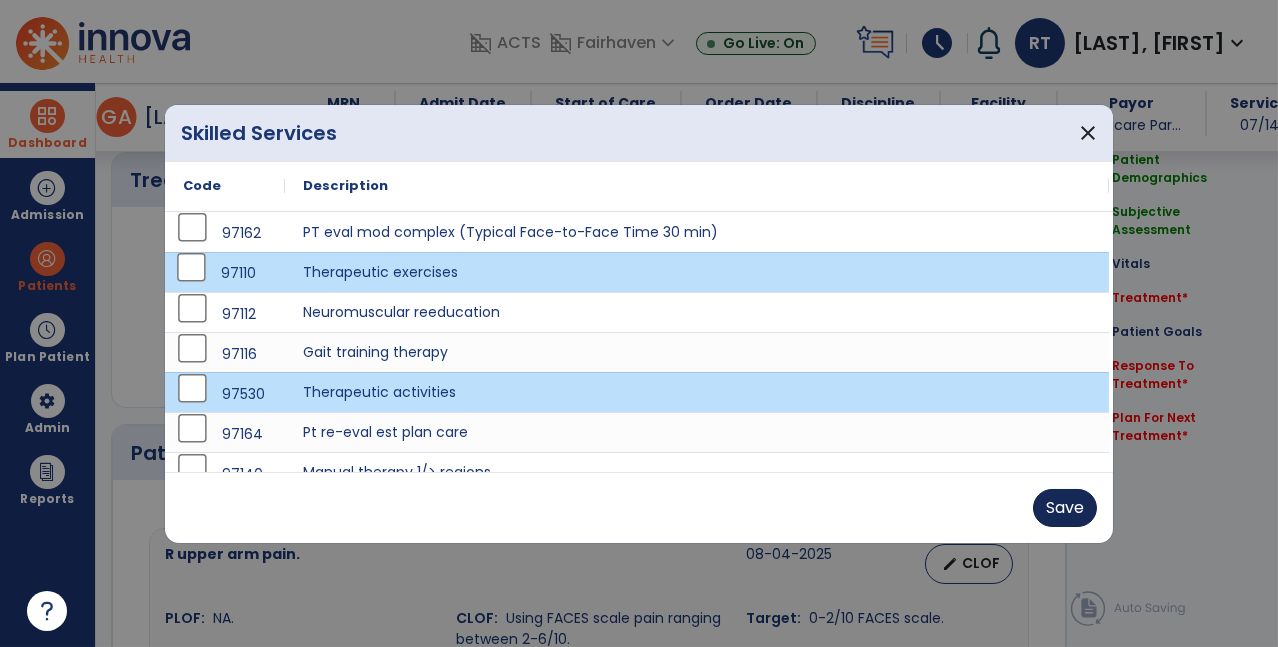 click on "Save" at bounding box center [1065, 508] 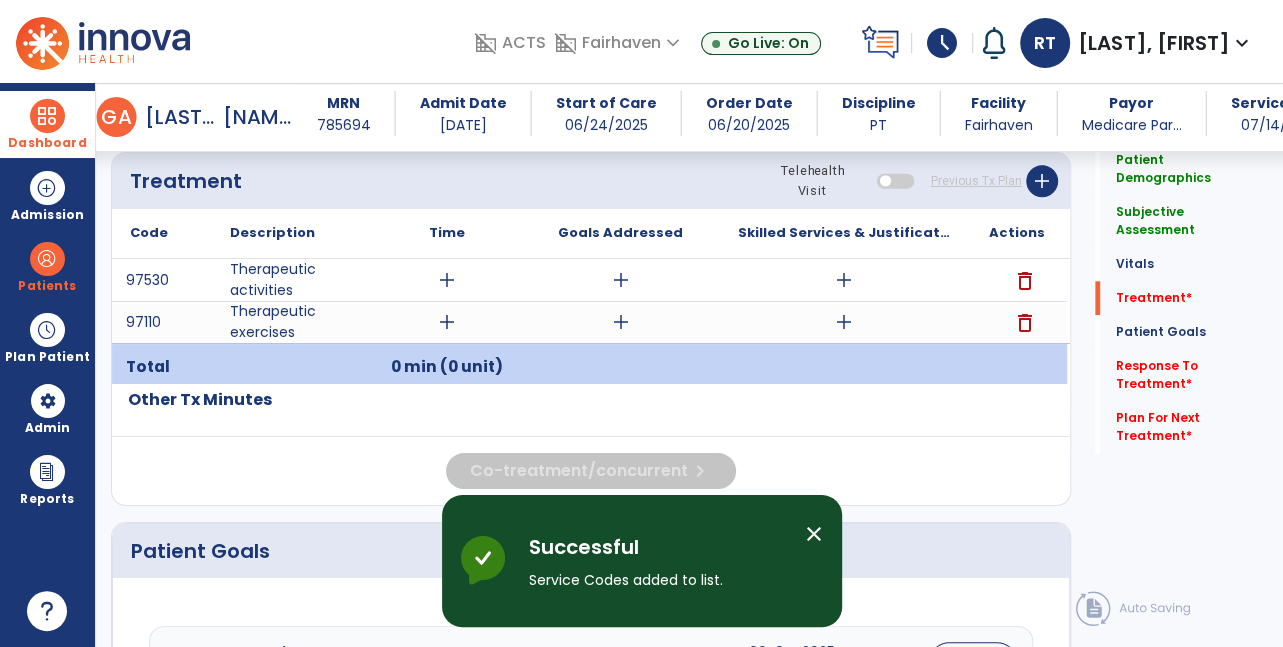 click on "add" at bounding box center (447, 280) 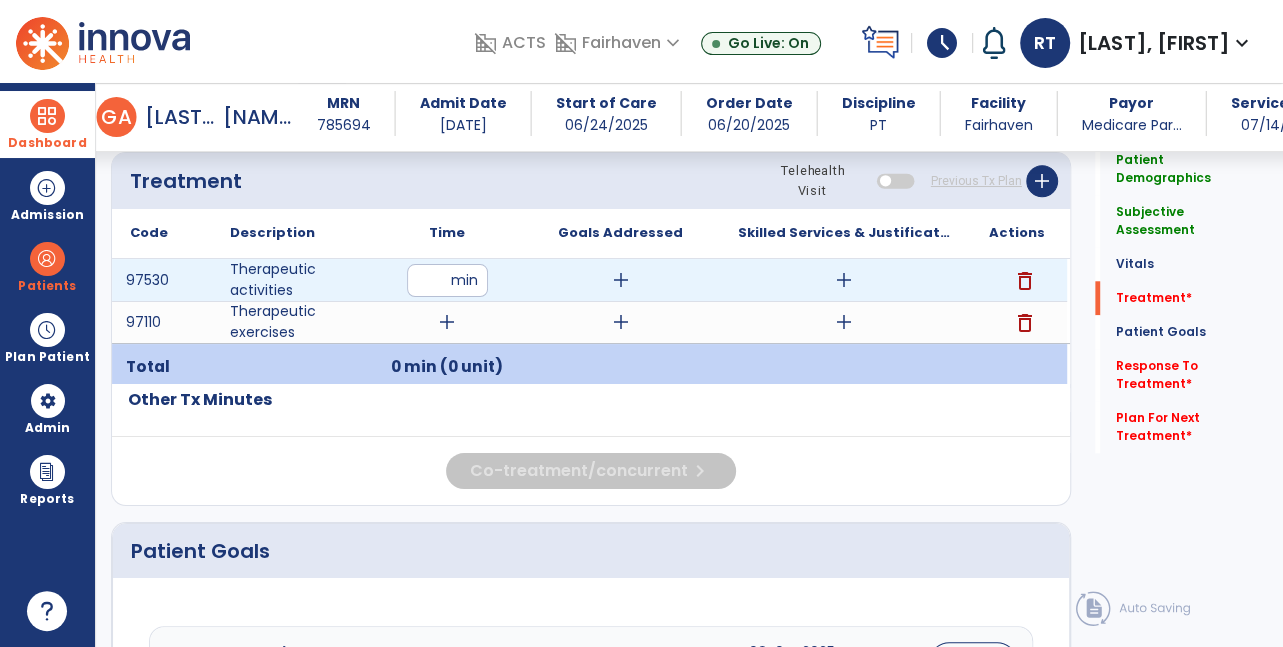 type on "**" 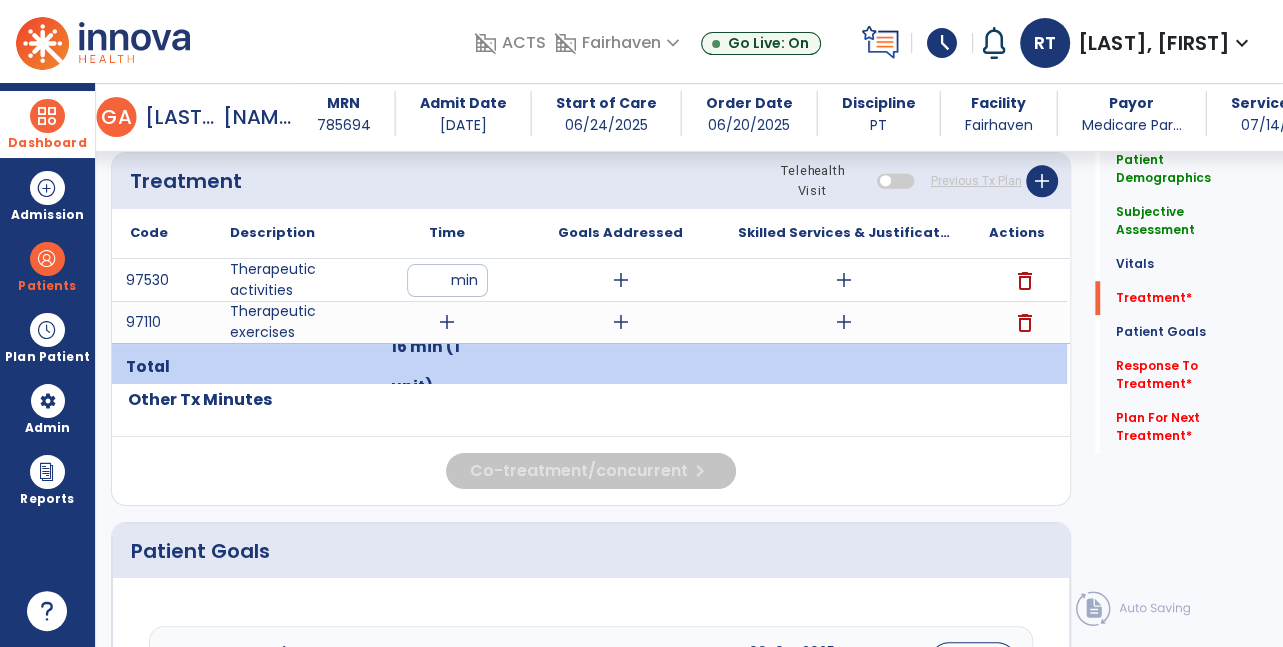 click on "add" at bounding box center (447, 322) 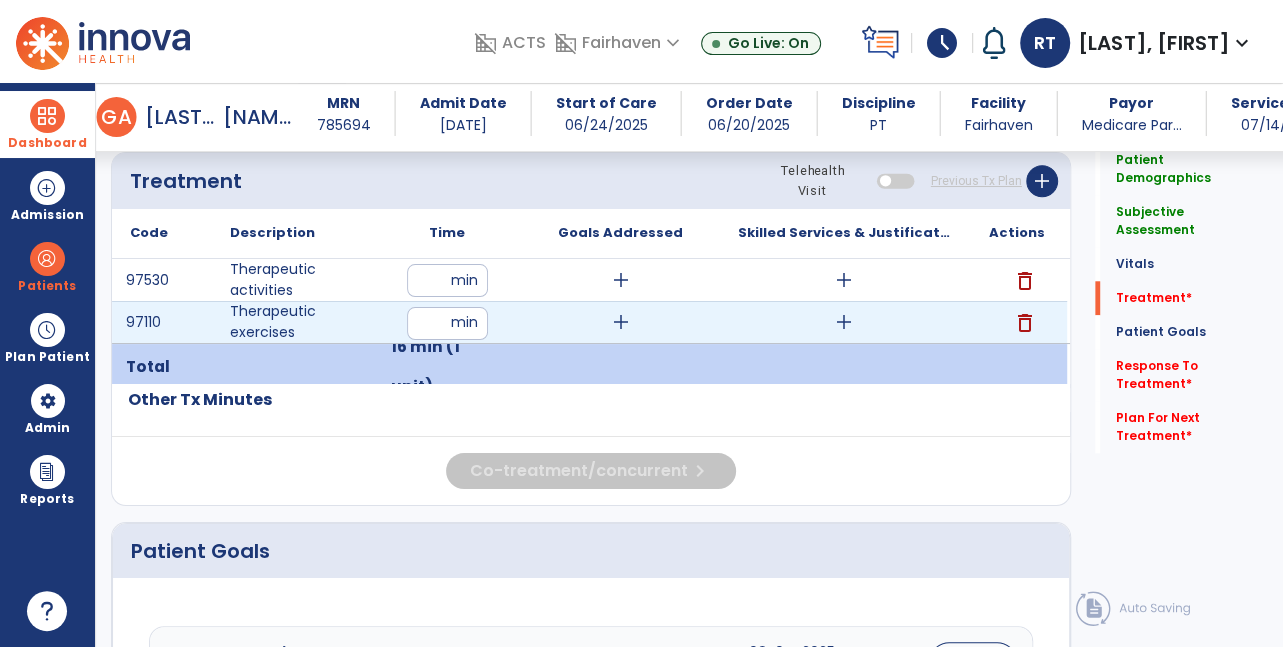 type on "**" 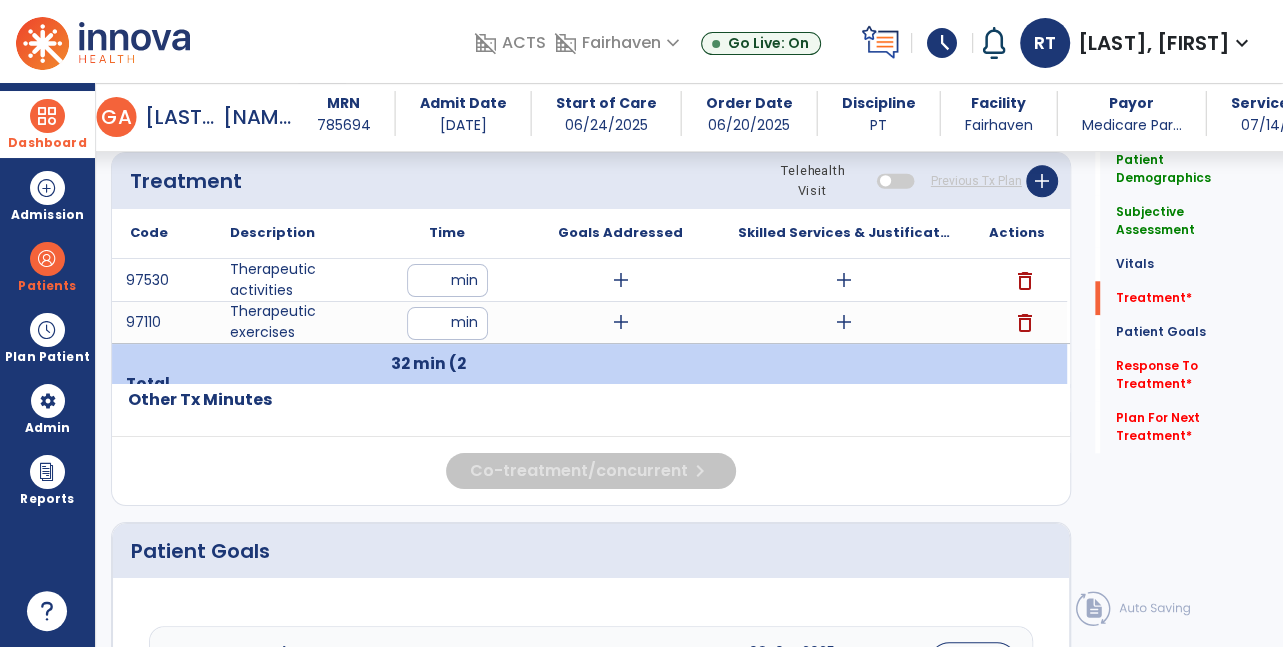 click on "**" at bounding box center [447, 280] 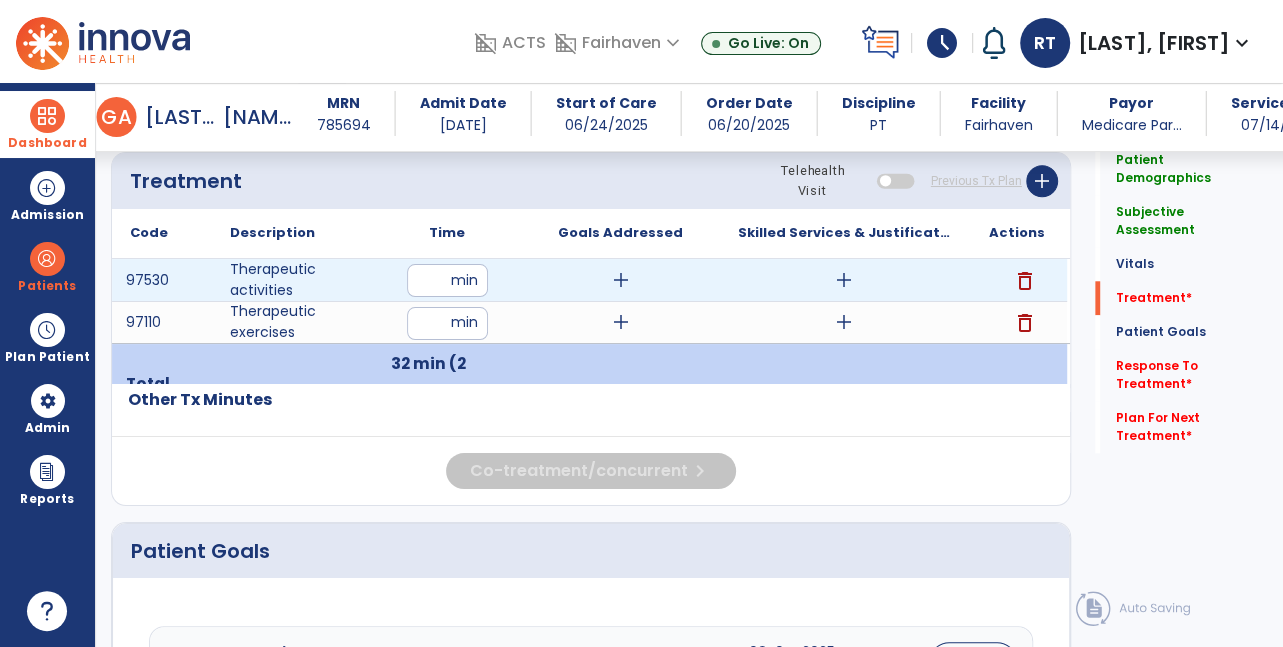 type on "**" 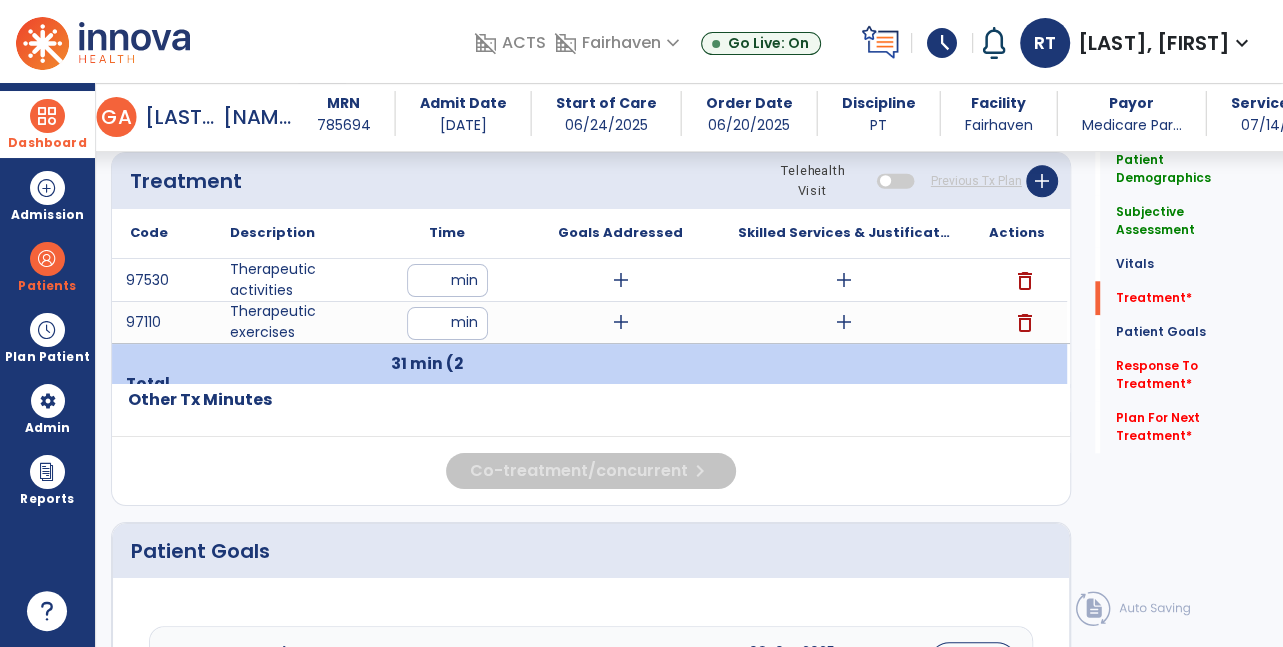 click on "add" at bounding box center [844, 280] 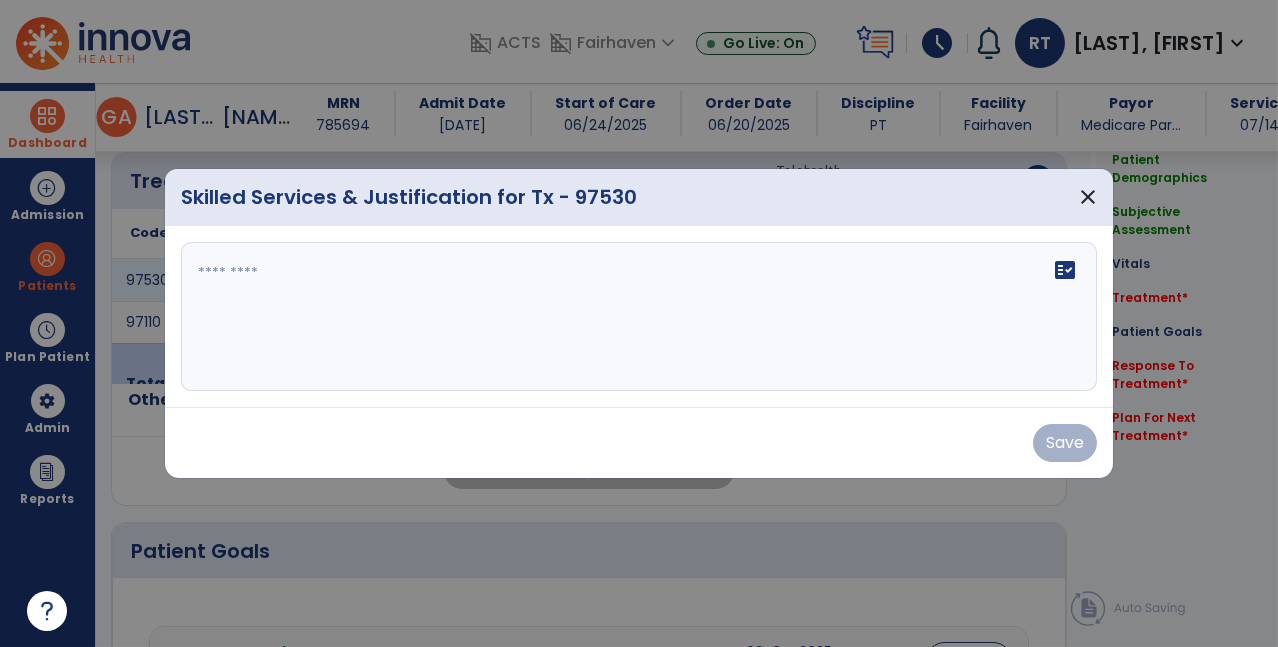 click at bounding box center [639, 317] 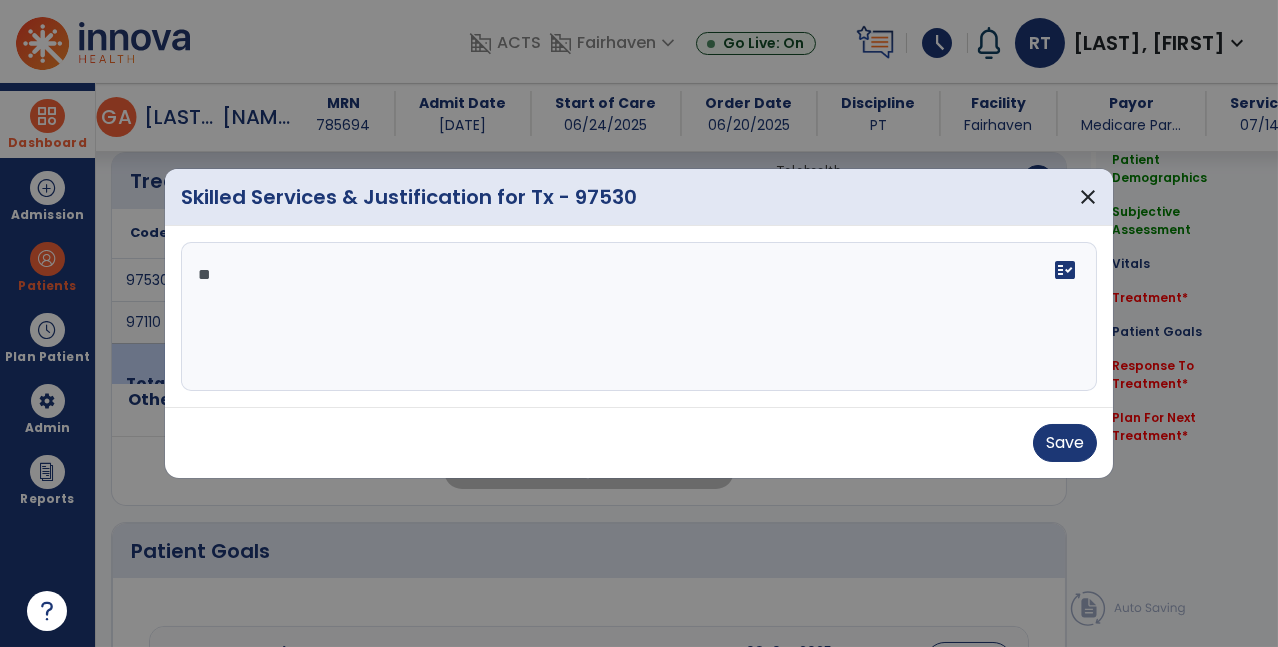 type on "*" 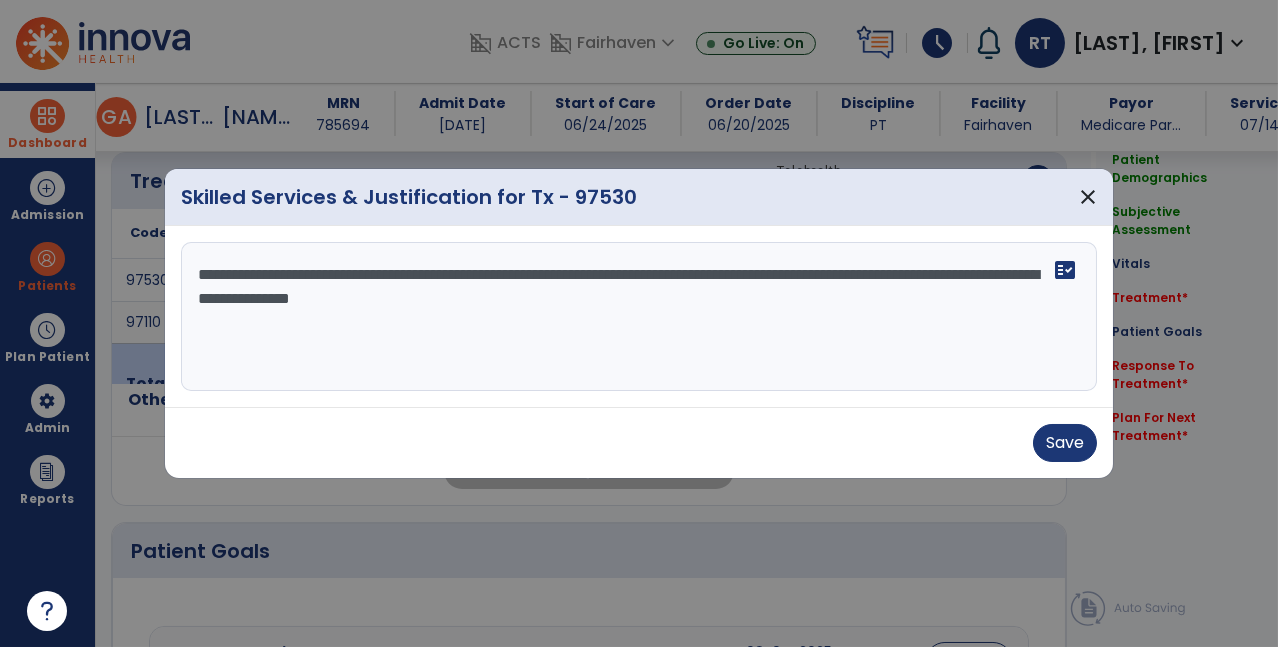 type on "**********" 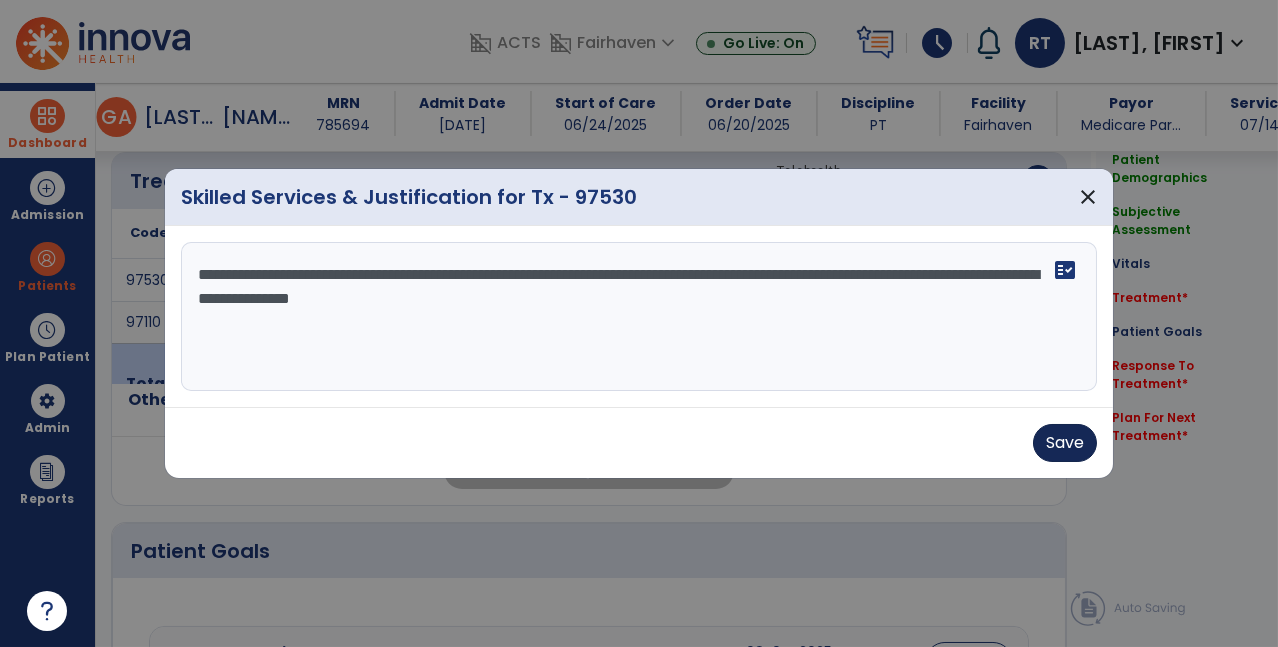 click on "Save" at bounding box center (1065, 443) 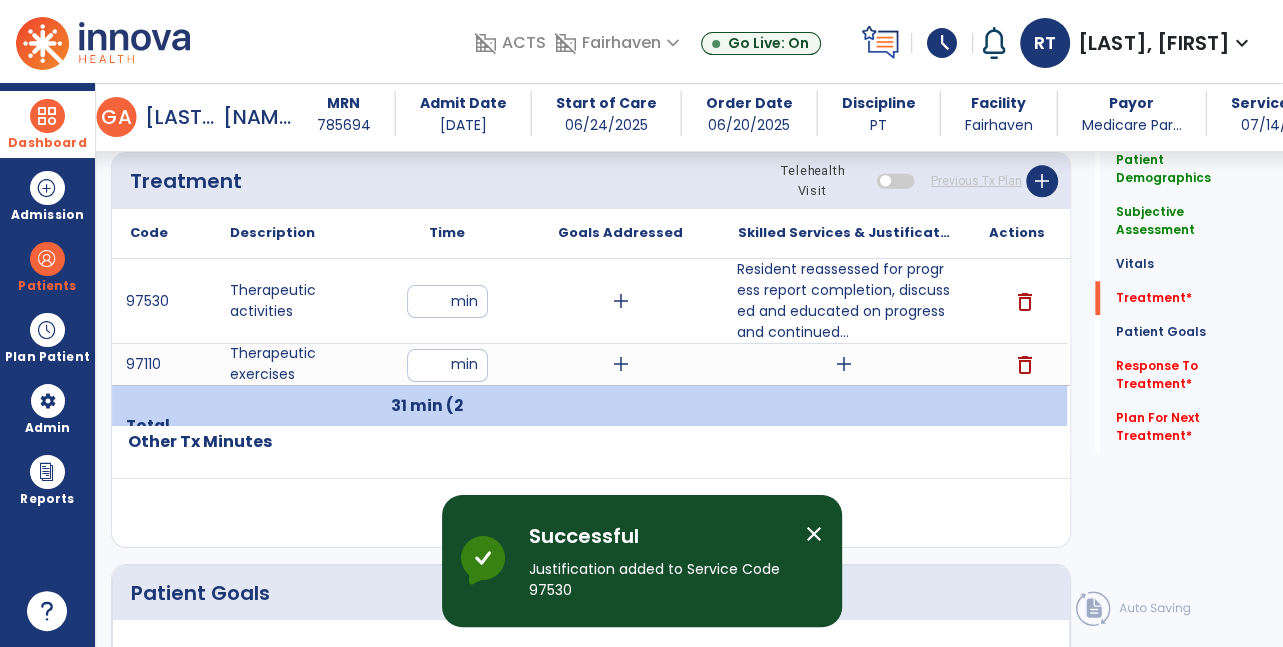 click on "add" at bounding box center (844, 364) 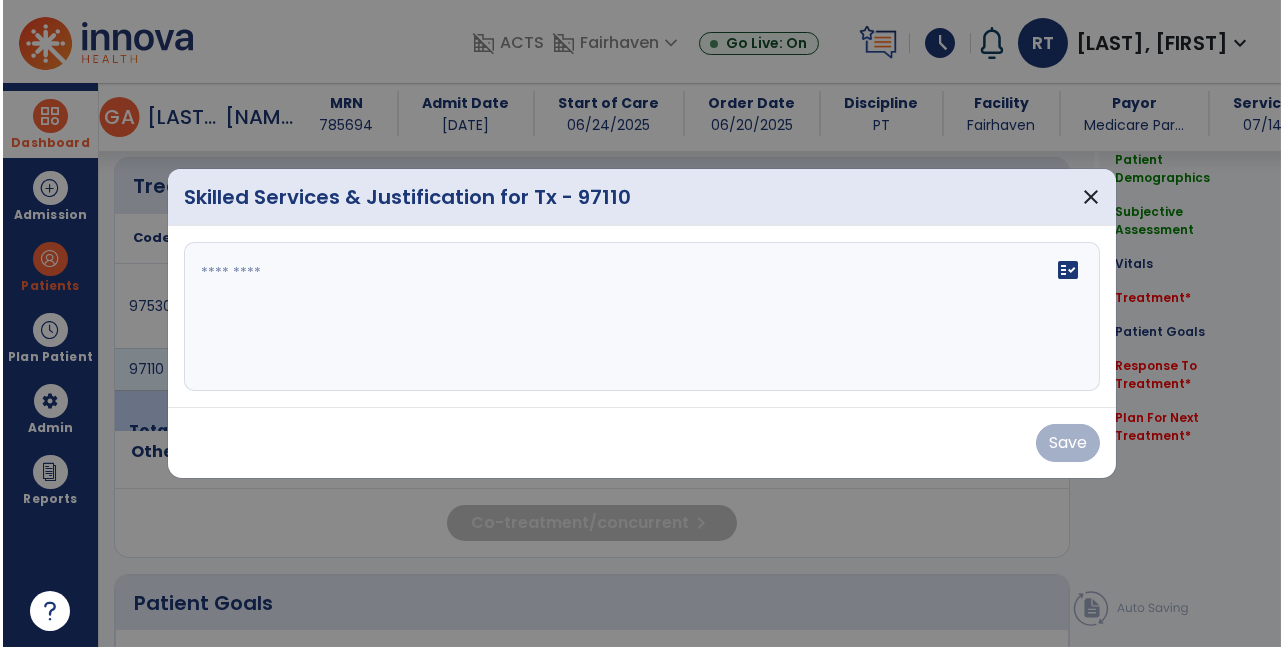 scroll, scrollTop: 1137, scrollLeft: 0, axis: vertical 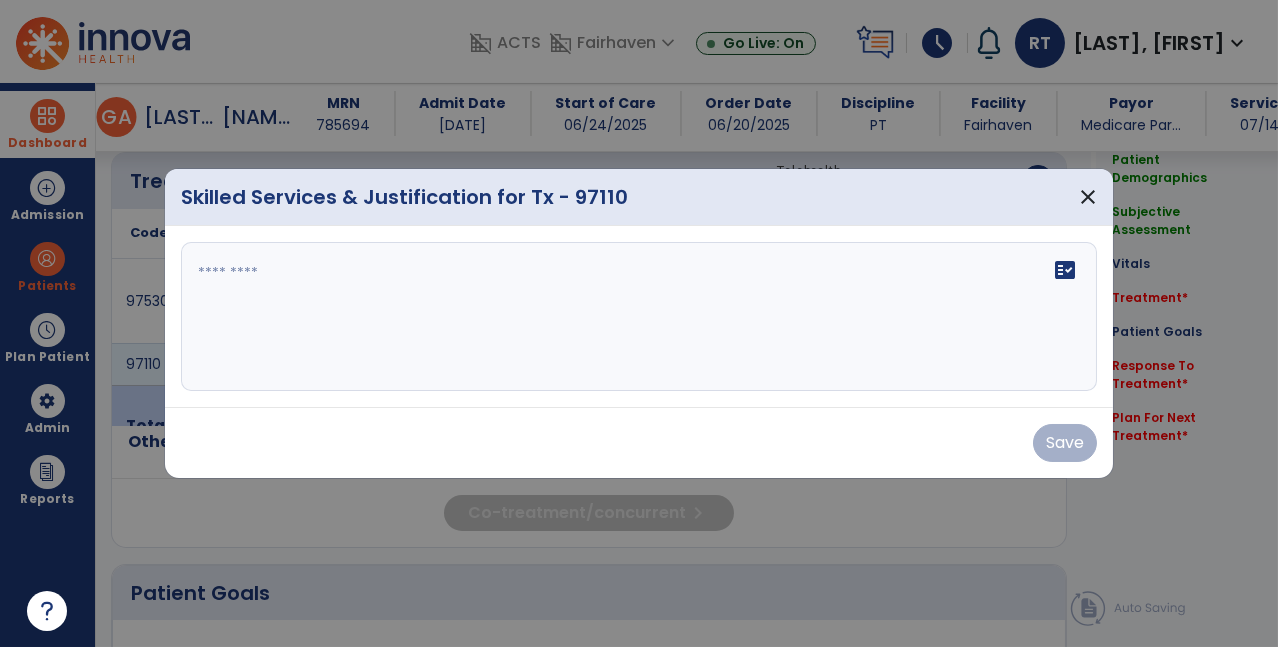 click at bounding box center (639, 317) 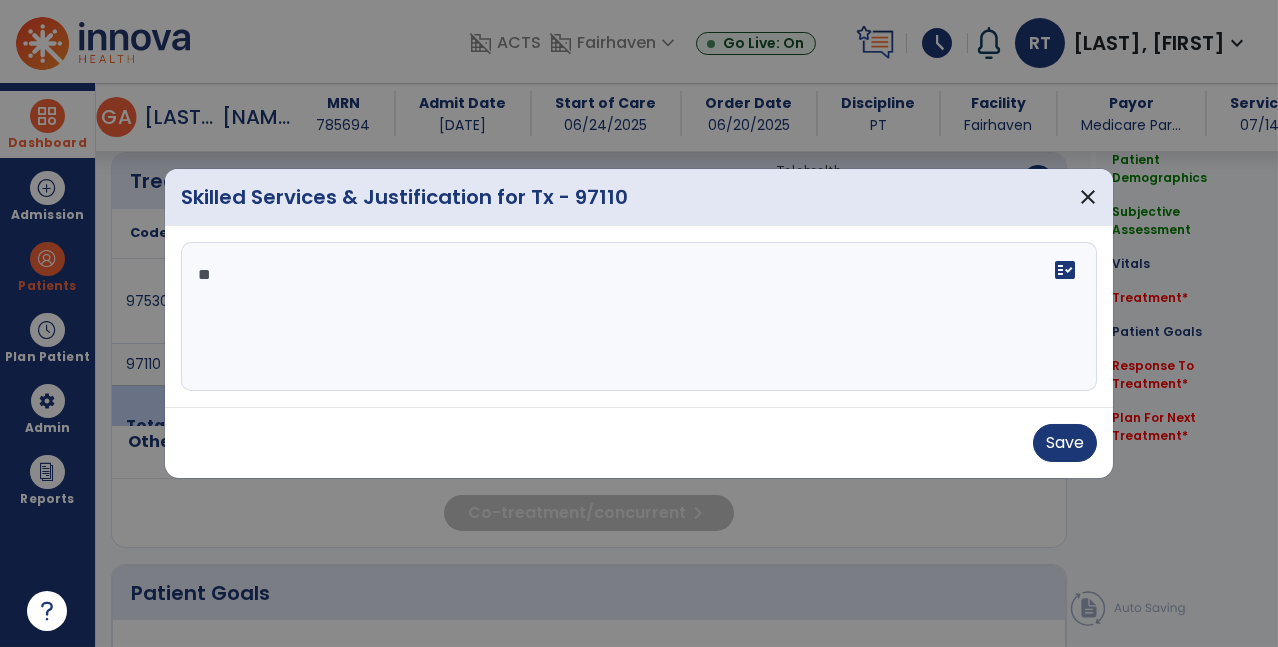 type on "*" 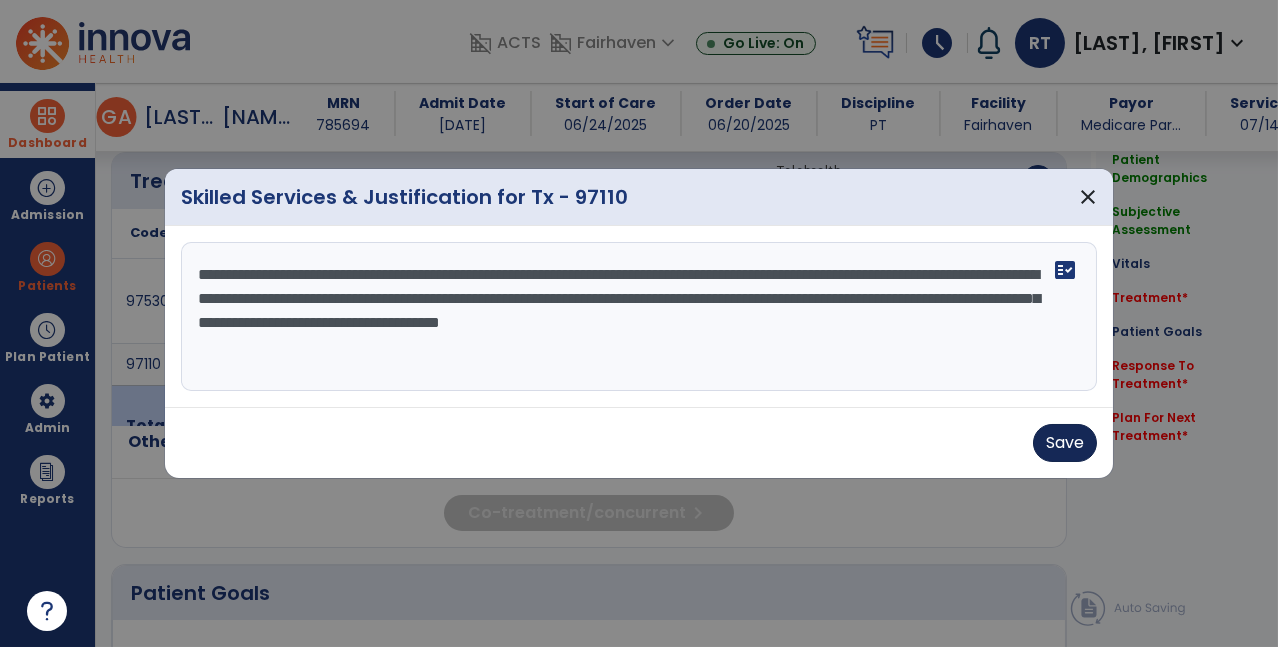 type on "**********" 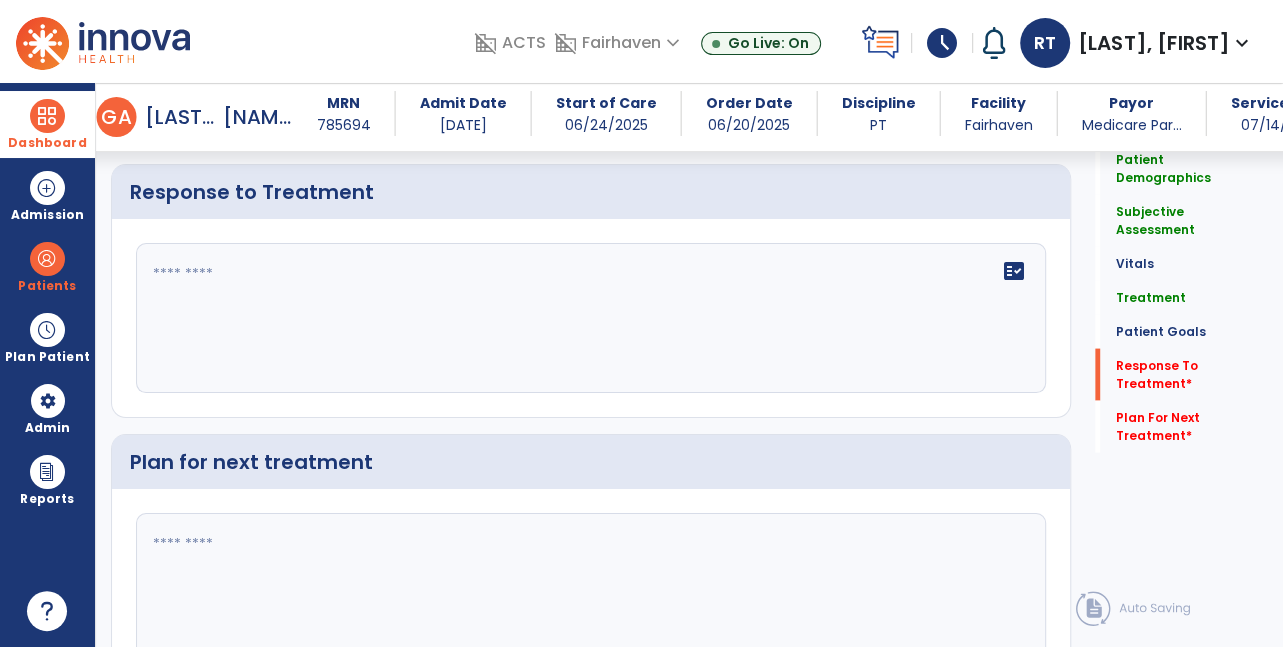 scroll, scrollTop: 2534, scrollLeft: 0, axis: vertical 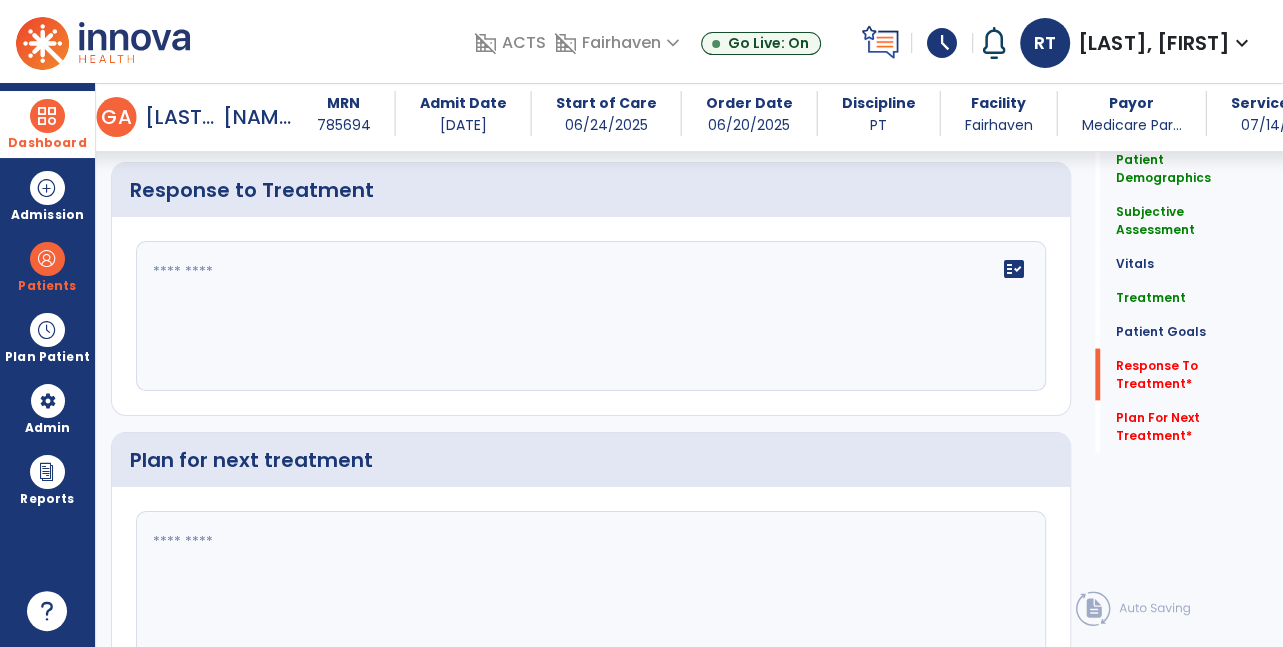 click 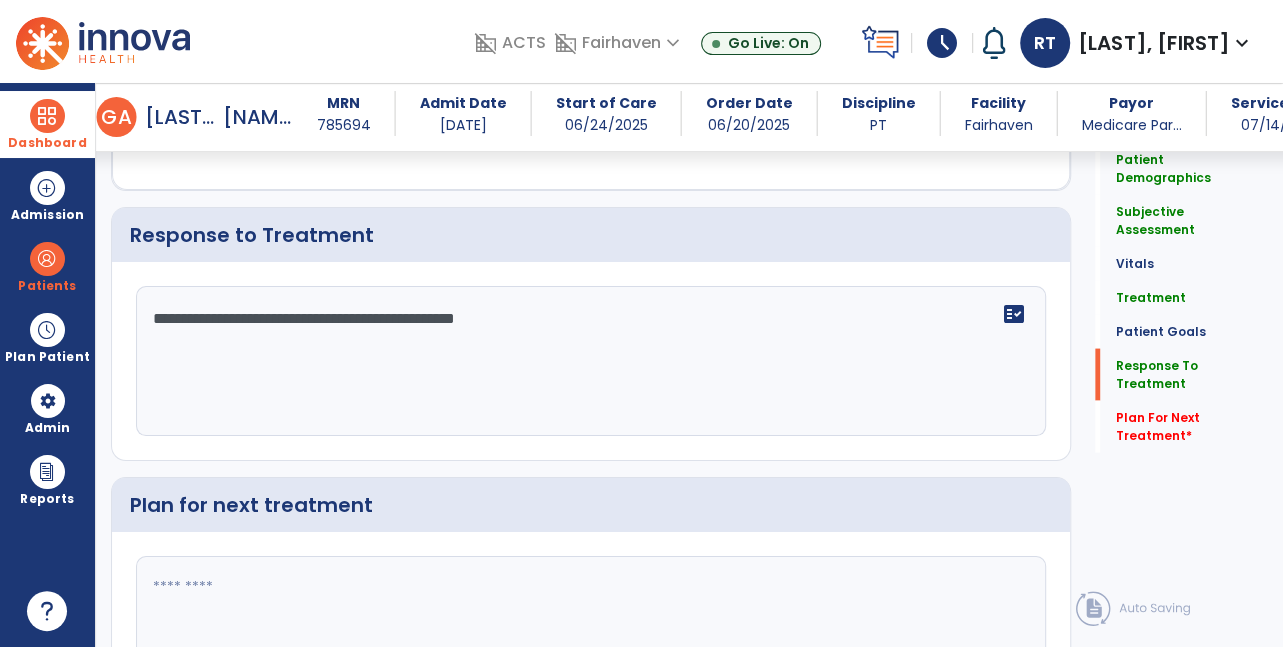 scroll, scrollTop: 2534, scrollLeft: 0, axis: vertical 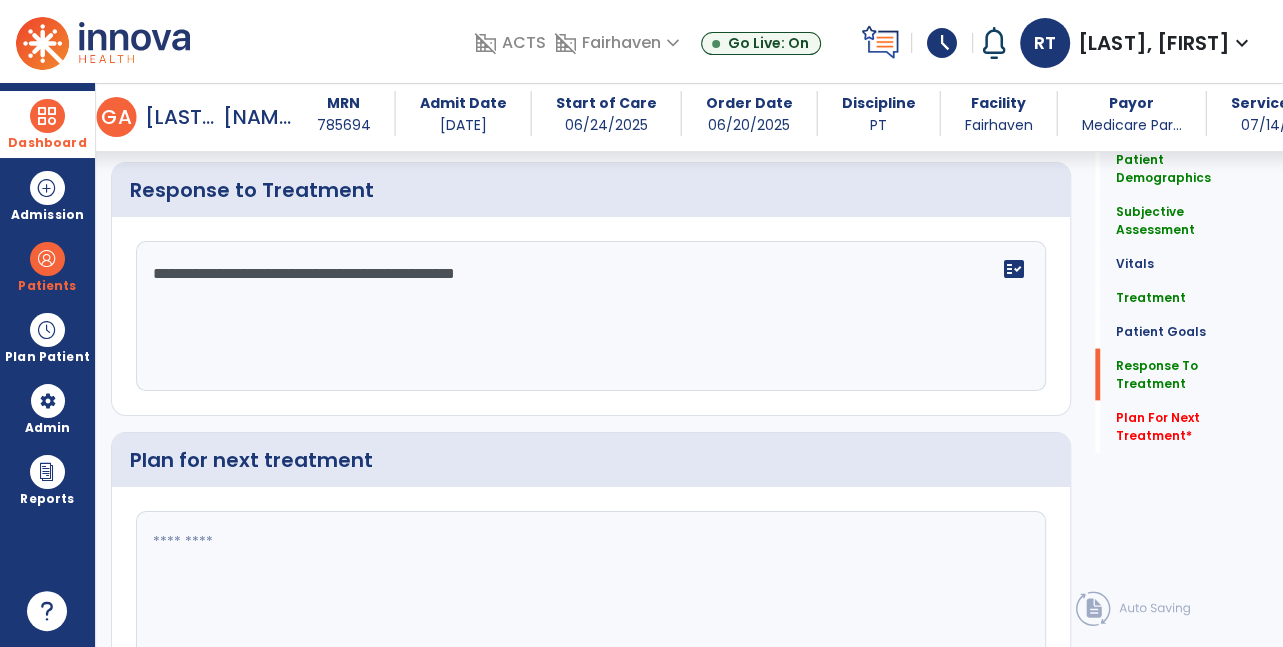 type on "**********" 